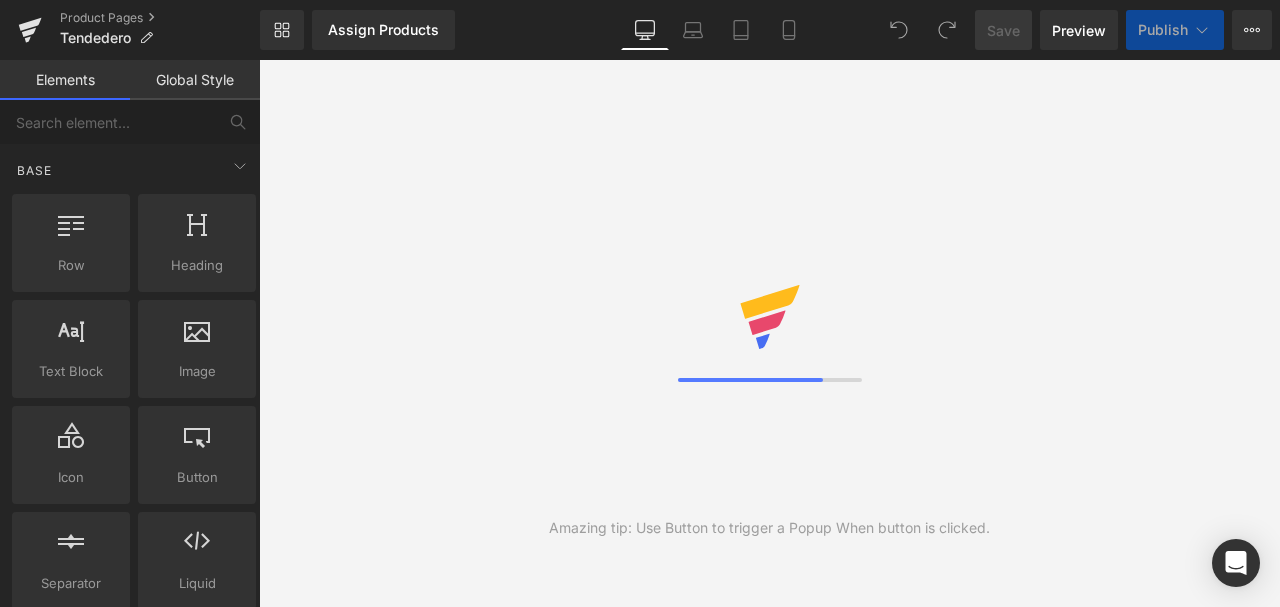 scroll, scrollTop: 0, scrollLeft: 0, axis: both 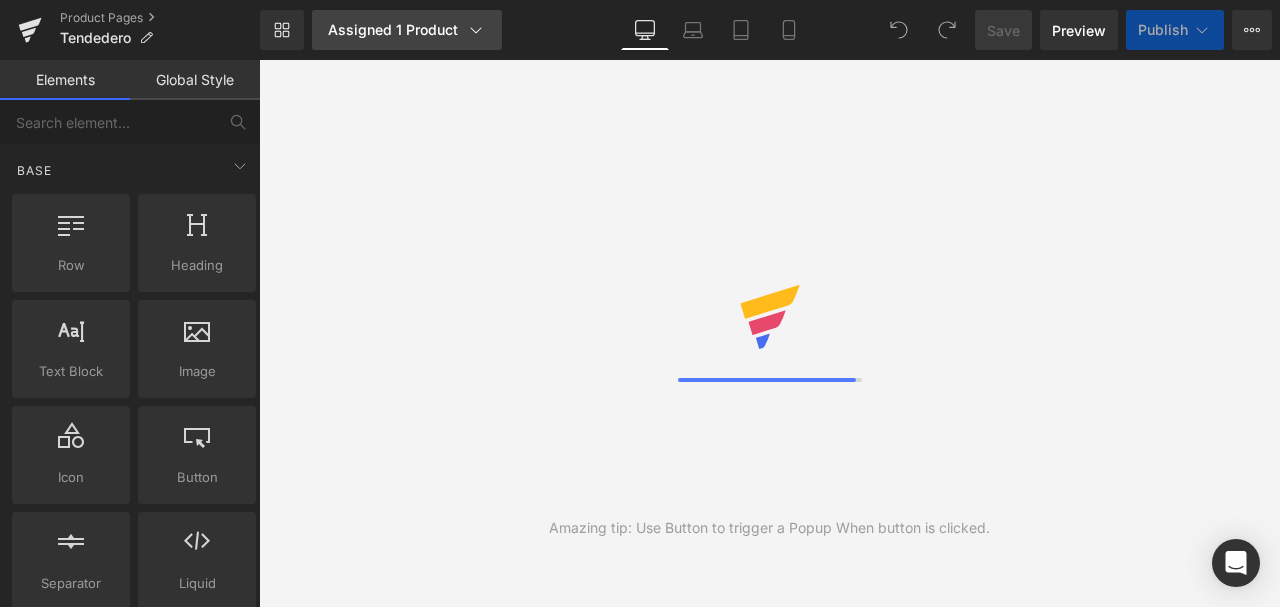 click 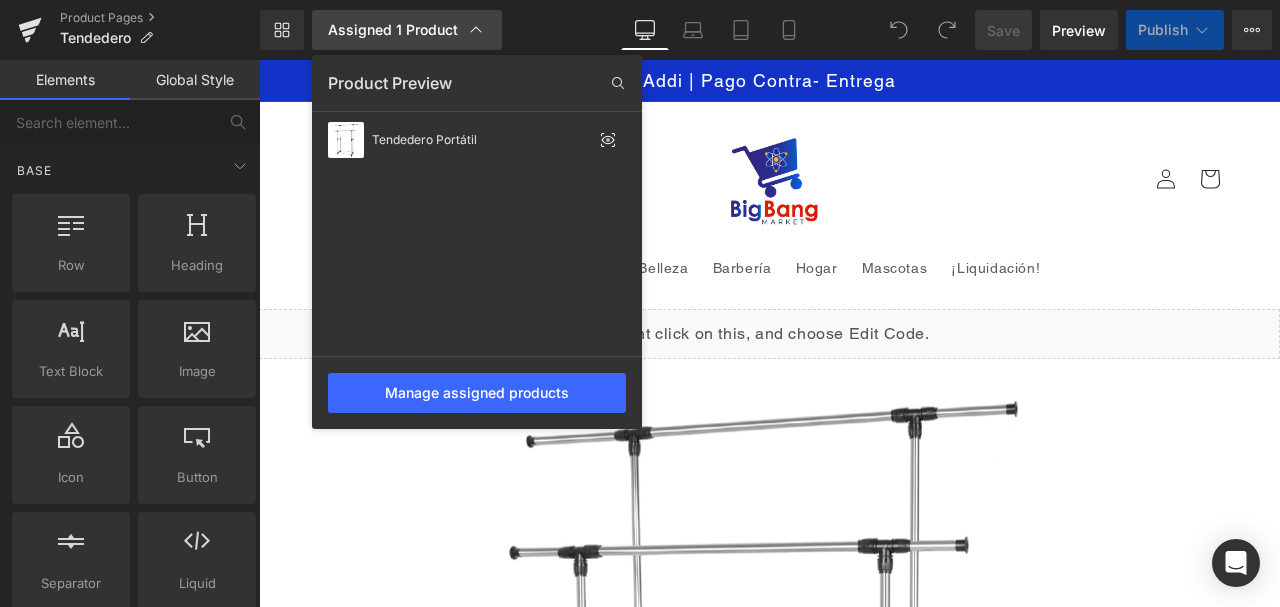 click 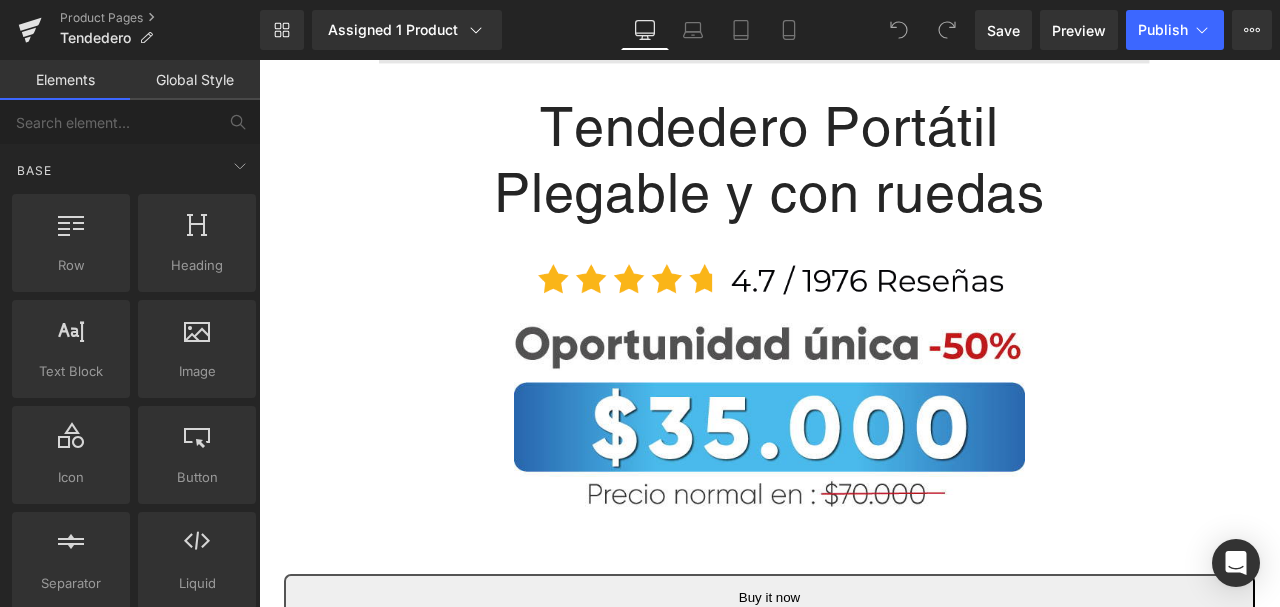 scroll, scrollTop: 1266, scrollLeft: 0, axis: vertical 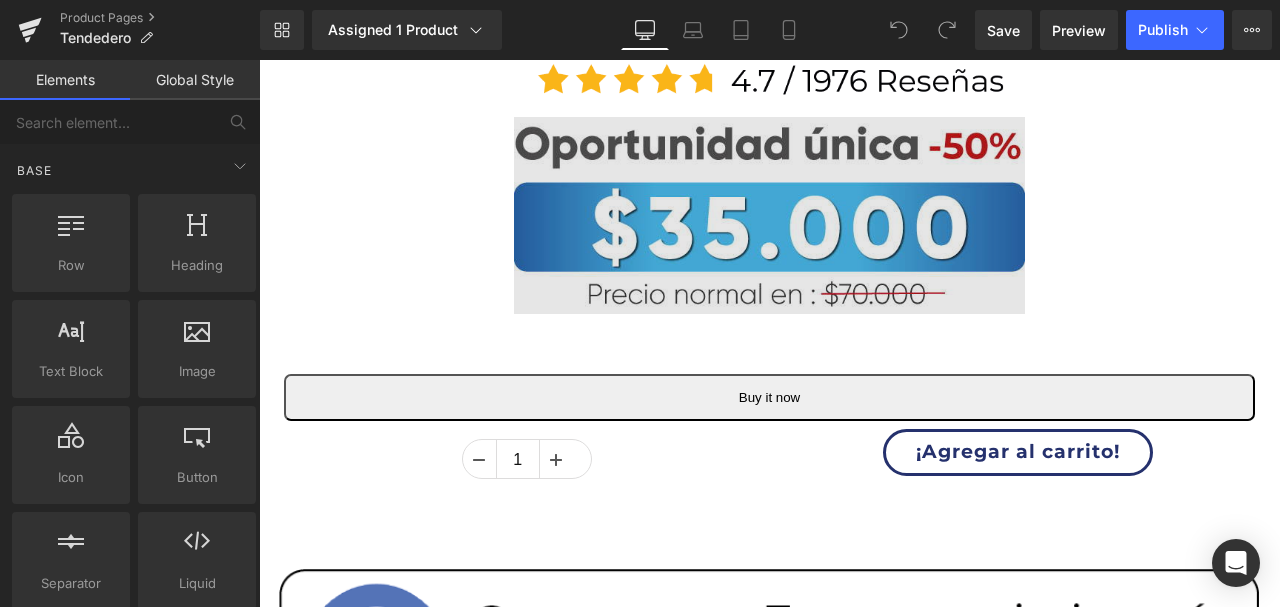 click at bounding box center [769, 215] 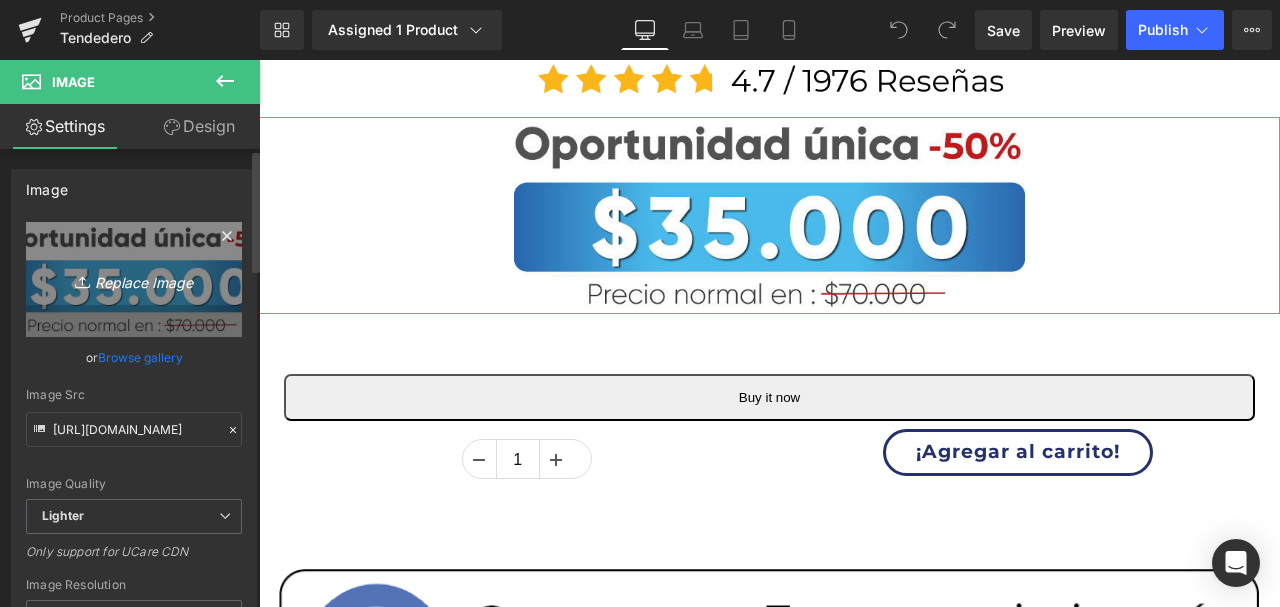 click on "Replace Image" at bounding box center (134, 279) 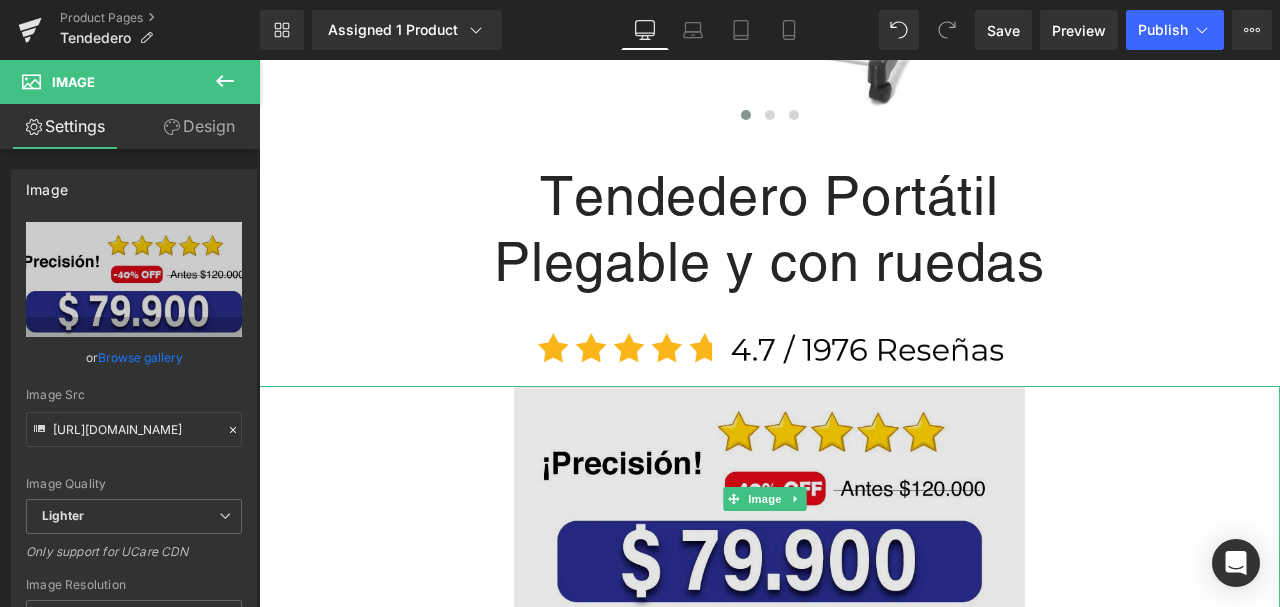 scroll, scrollTop: 933, scrollLeft: 0, axis: vertical 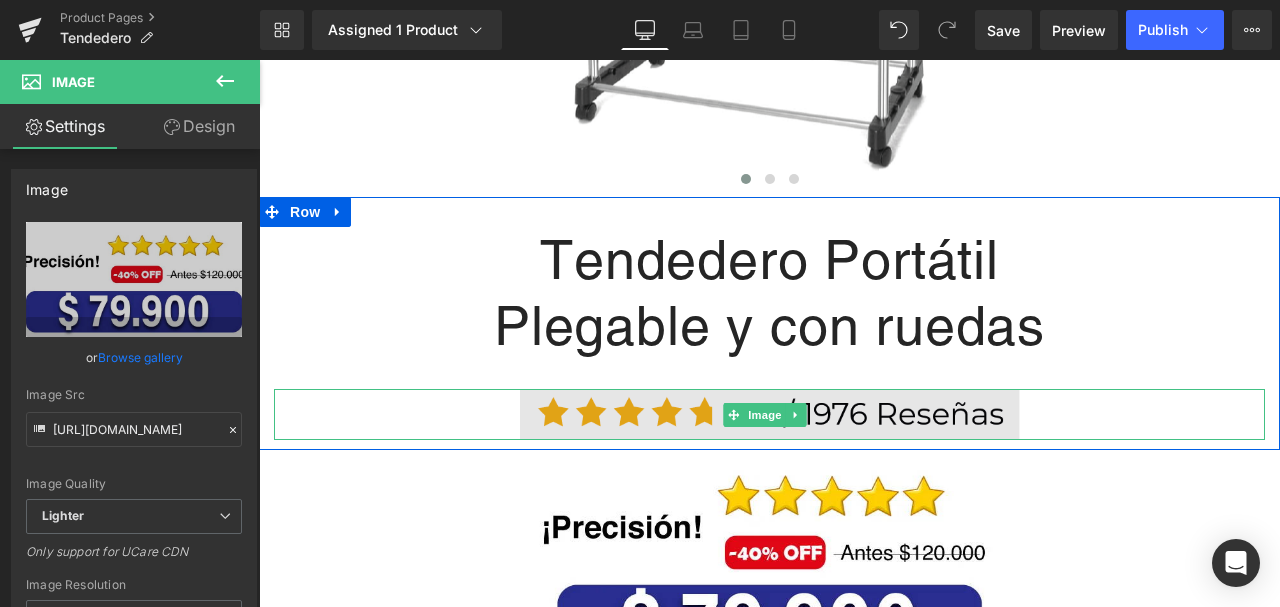 click at bounding box center [770, 414] 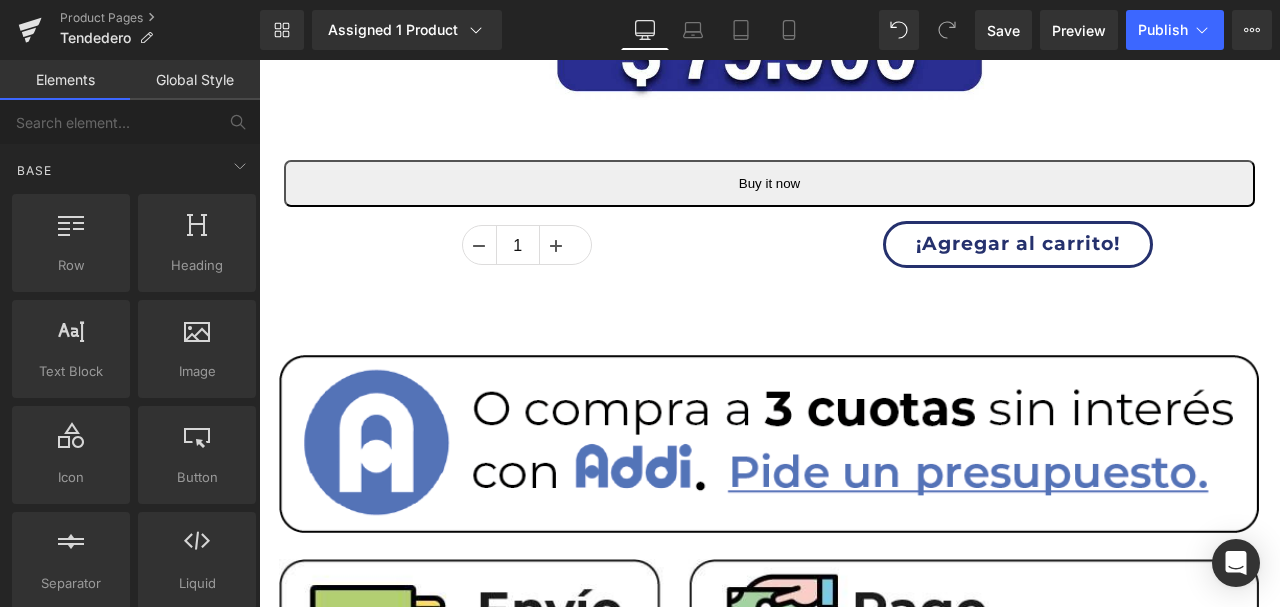 scroll, scrollTop: 1266, scrollLeft: 0, axis: vertical 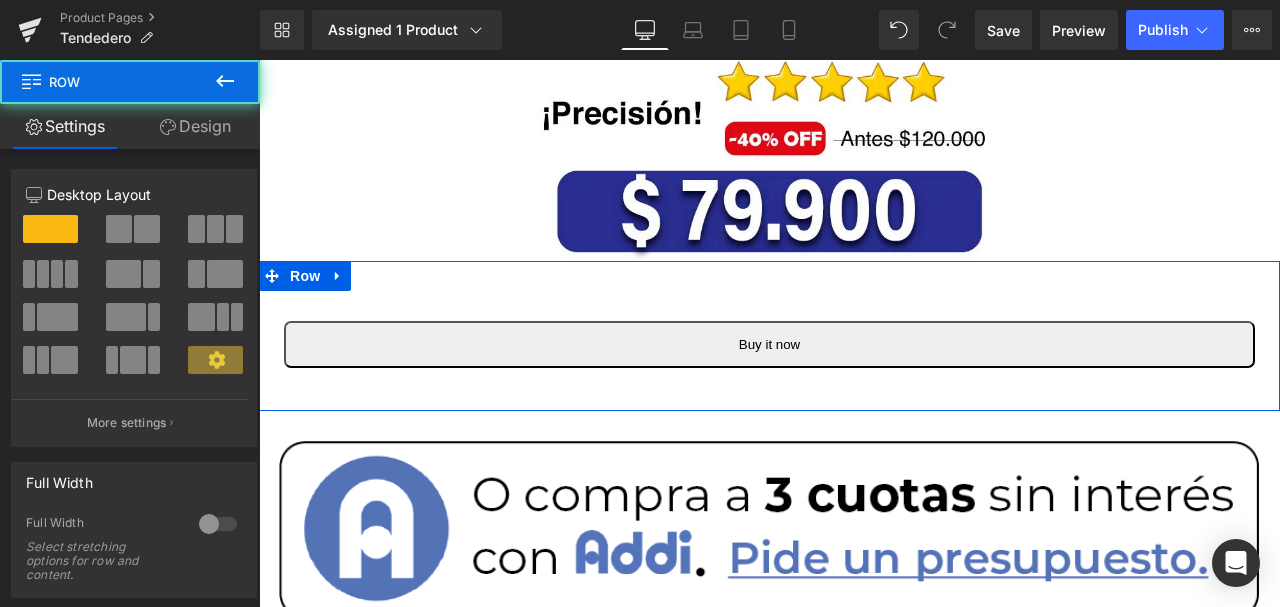 click on "Buy it now
(P) Dynamic Checkout Button         Row
Product         Row" at bounding box center [769, 336] 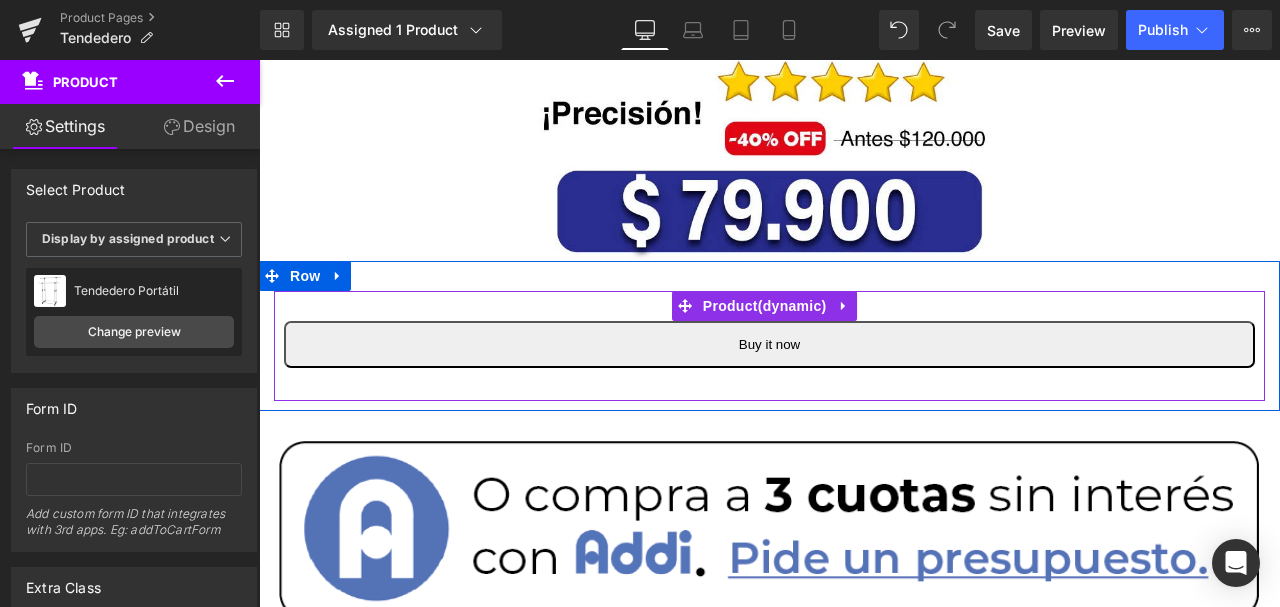 drag, startPoint x: 874, startPoint y: 316, endPoint x: 874, endPoint y: 286, distance: 30 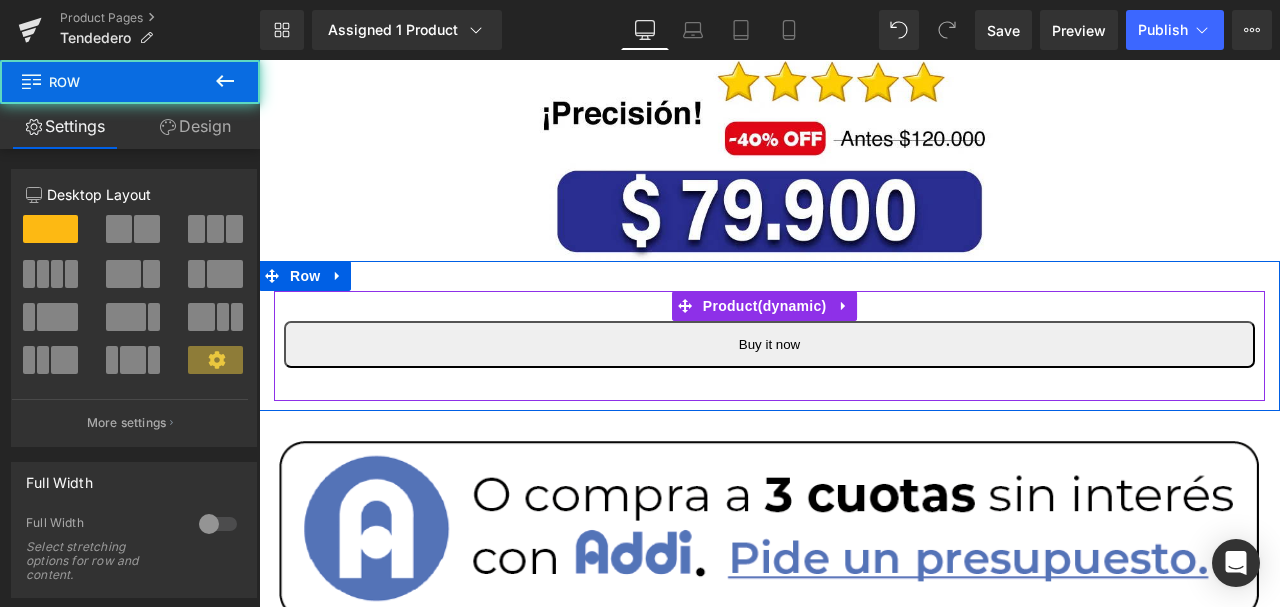 drag, startPoint x: 889, startPoint y: 322, endPoint x: 887, endPoint y: 302, distance: 20.09975 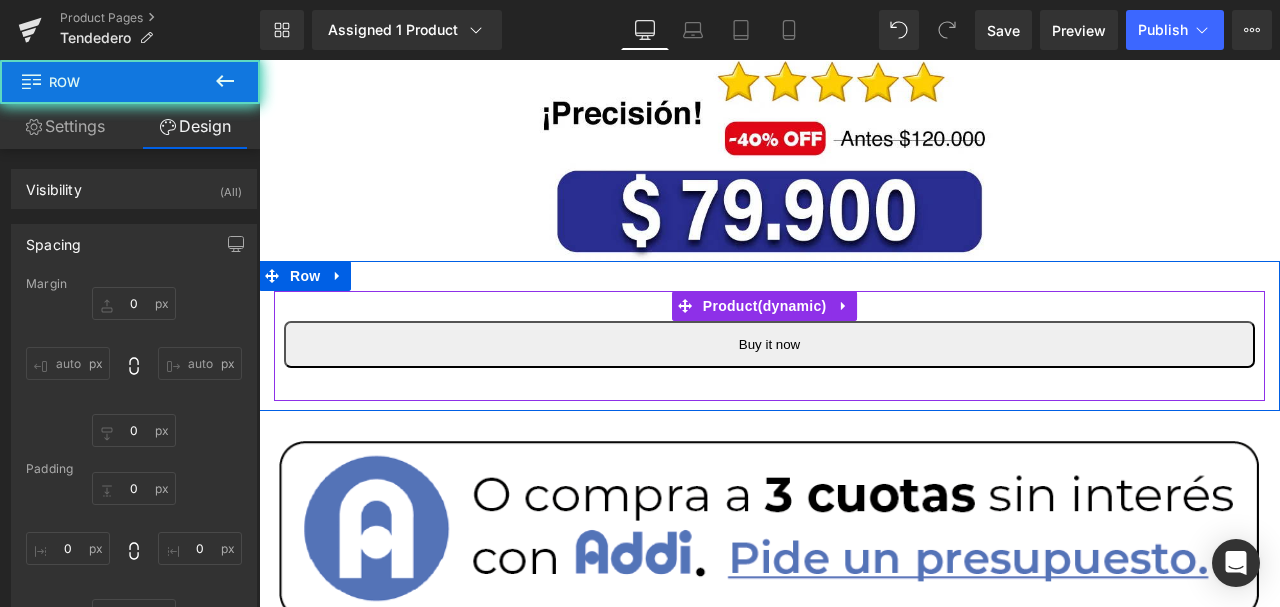 click on "Buy it now" at bounding box center (769, 344) 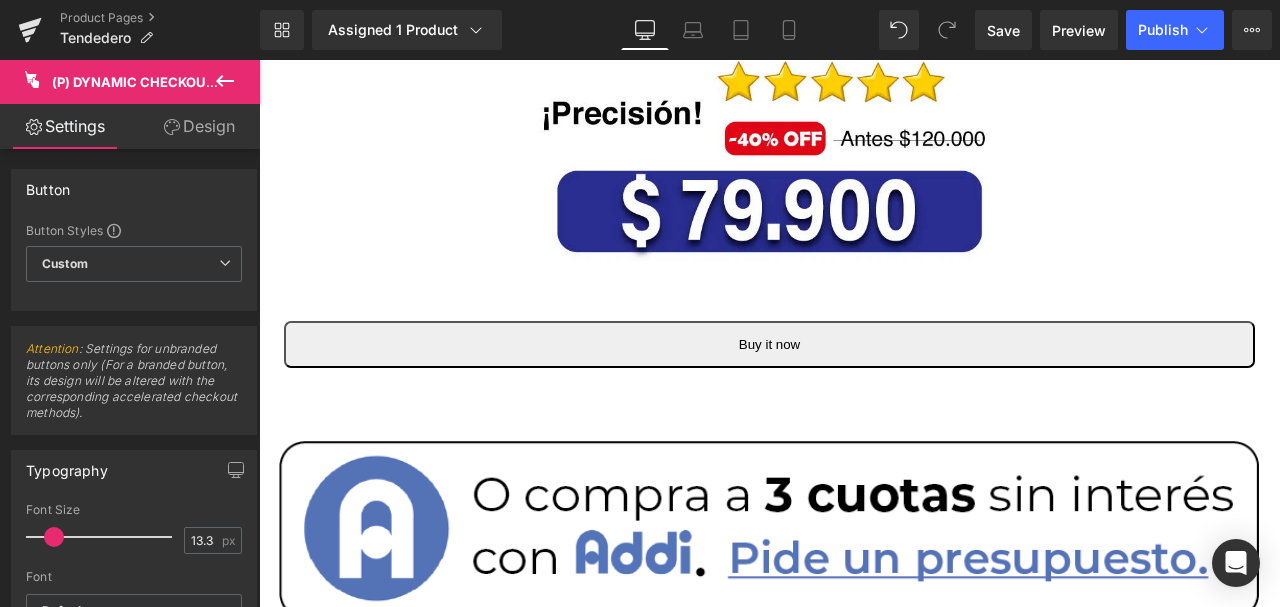 click on "Design" at bounding box center (199, 126) 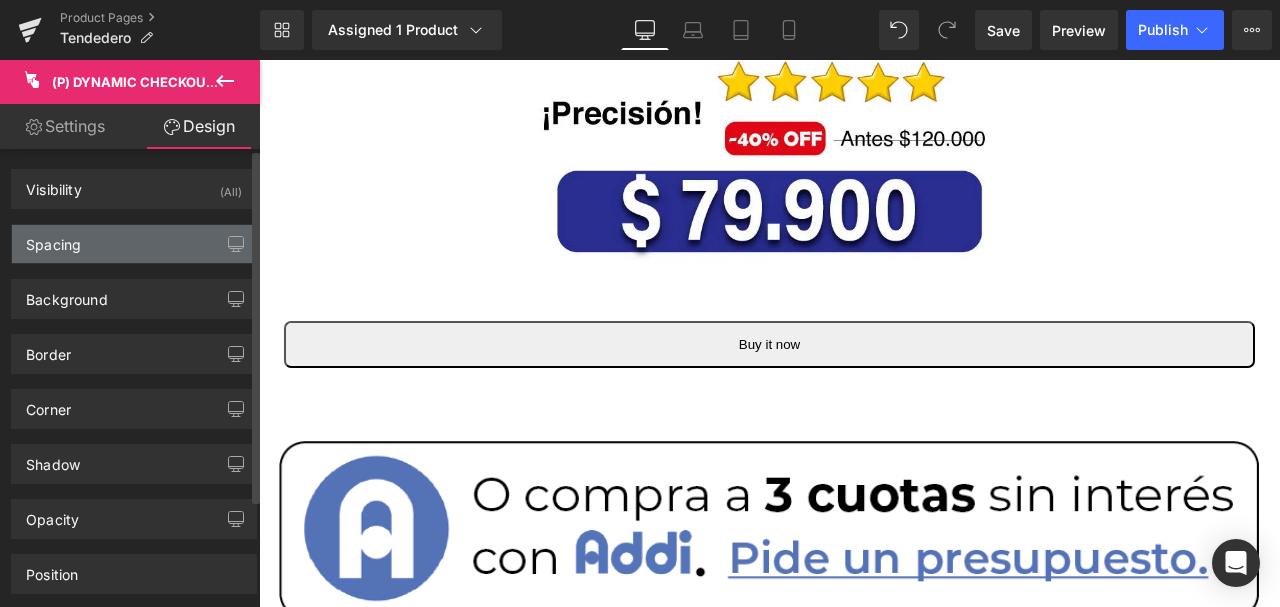 click on "Spacing" at bounding box center [134, 244] 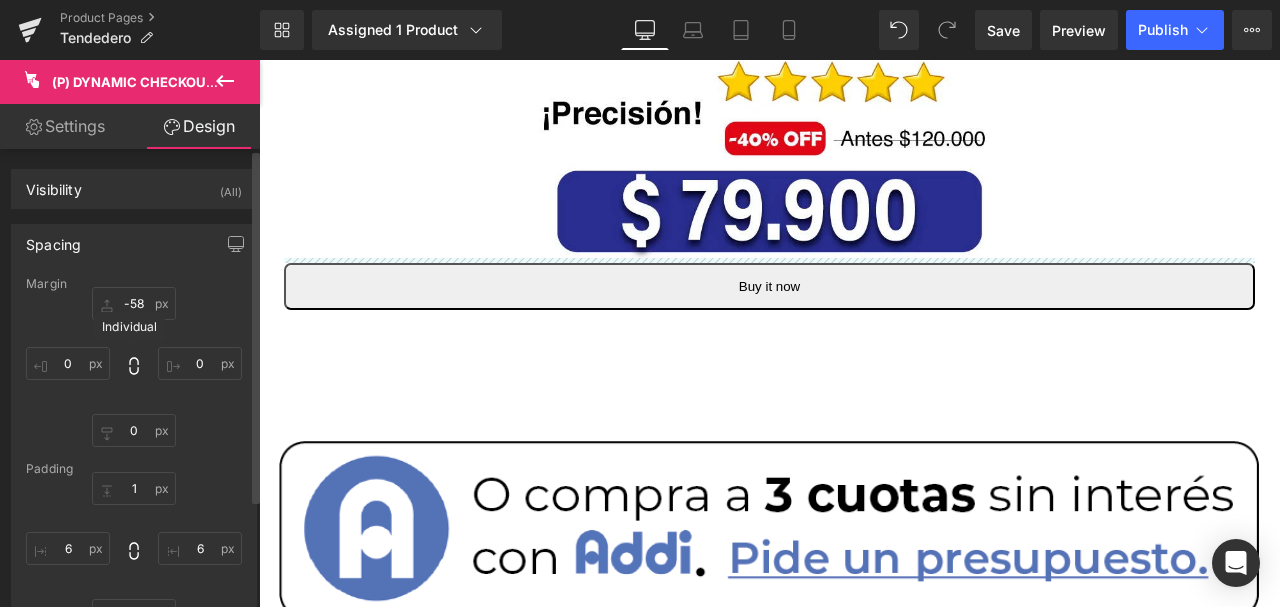 click 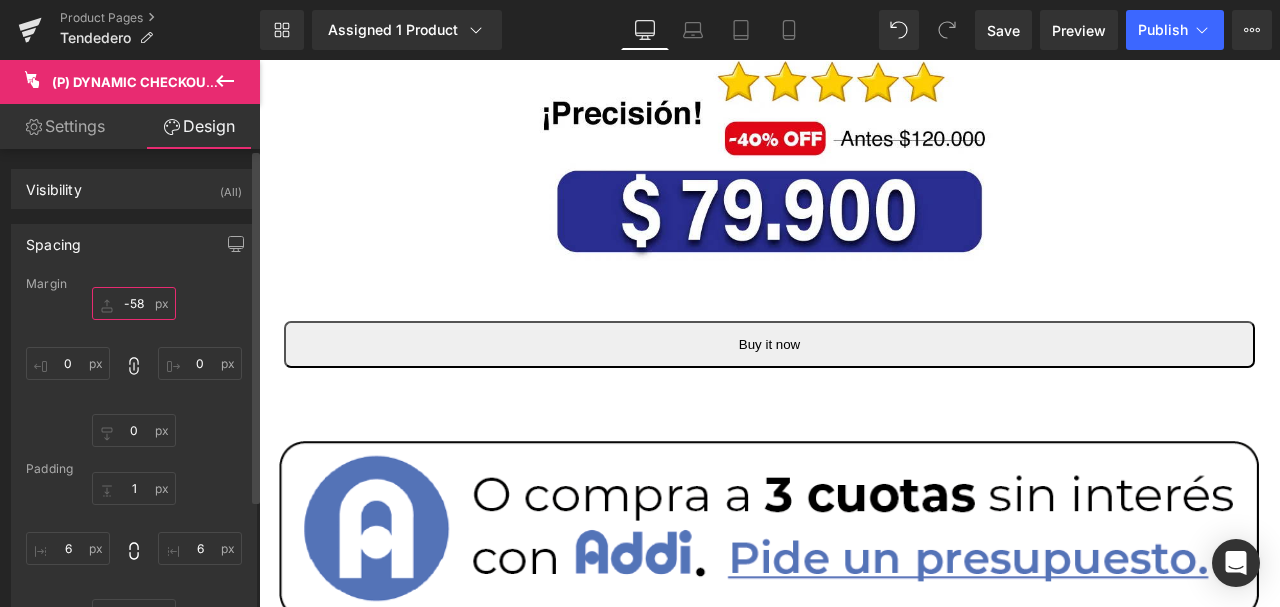 click on "-58" at bounding box center (134, 303) 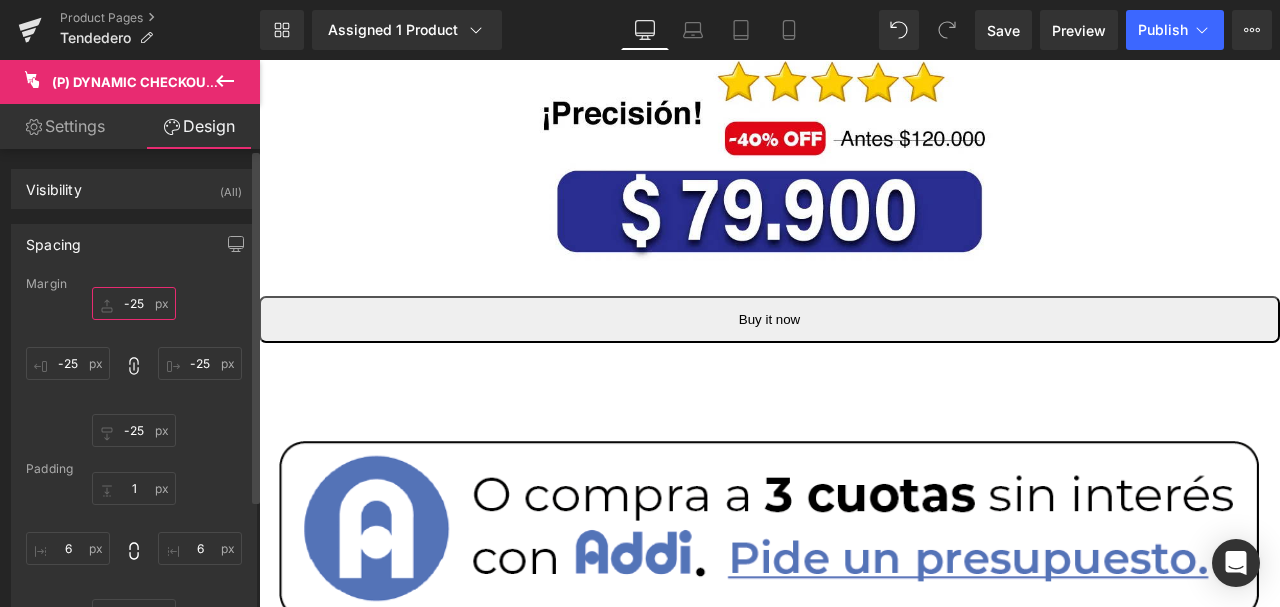 drag, startPoint x: 141, startPoint y: 304, endPoint x: 121, endPoint y: 304, distance: 20 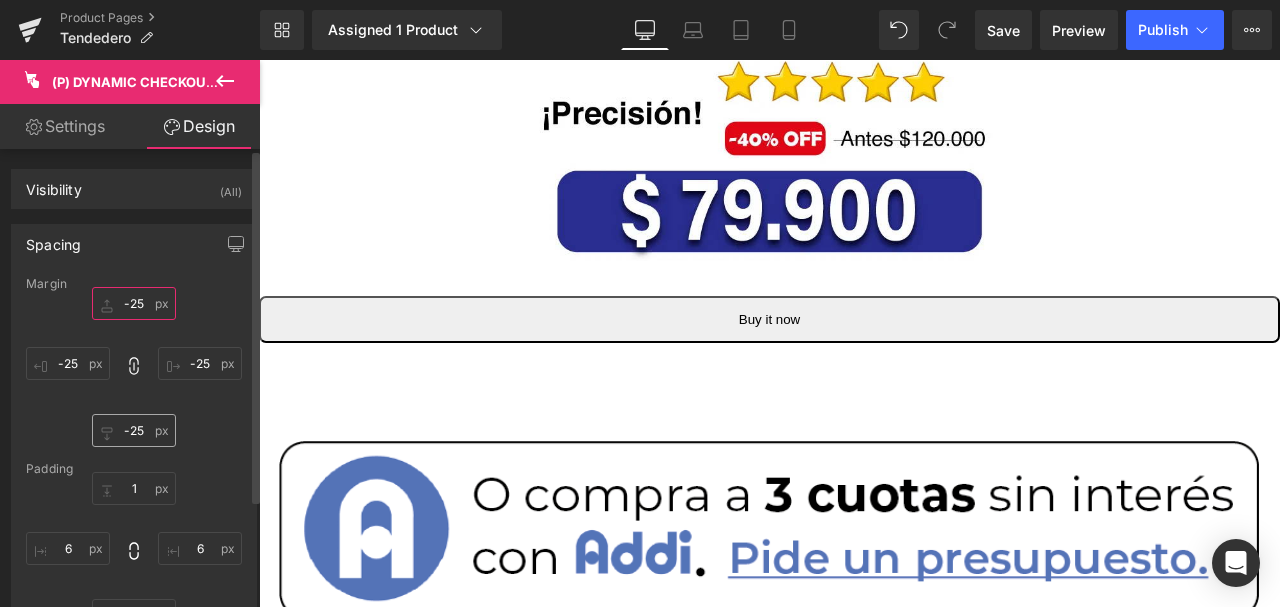 type on "-25" 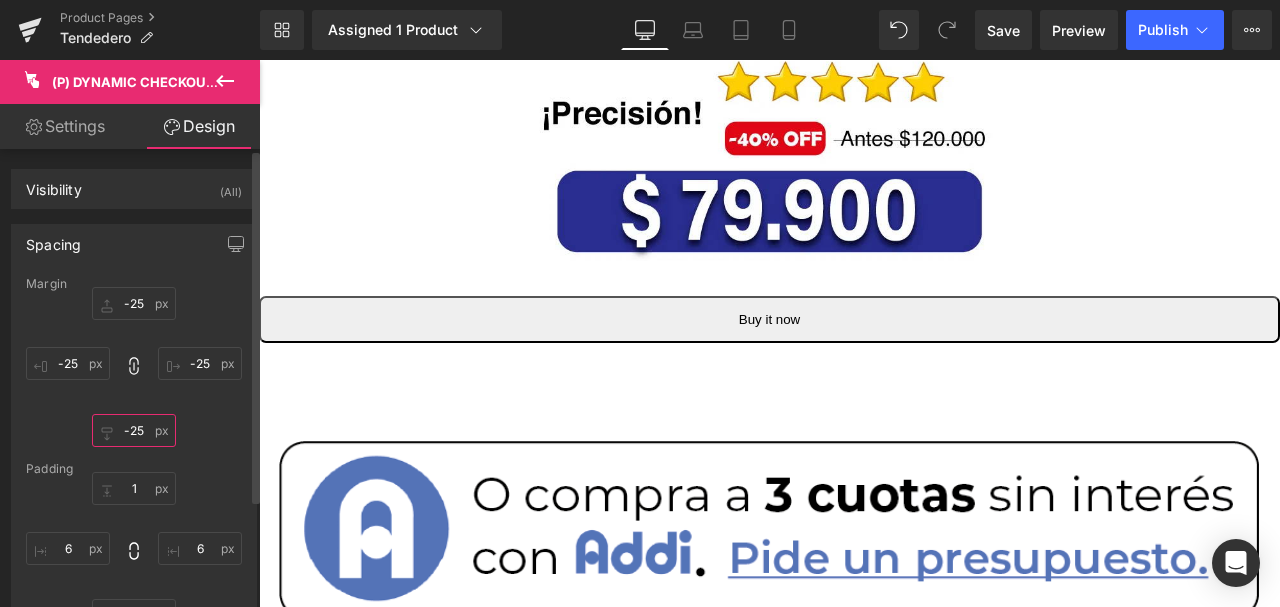 click on "0" at bounding box center (134, 430) 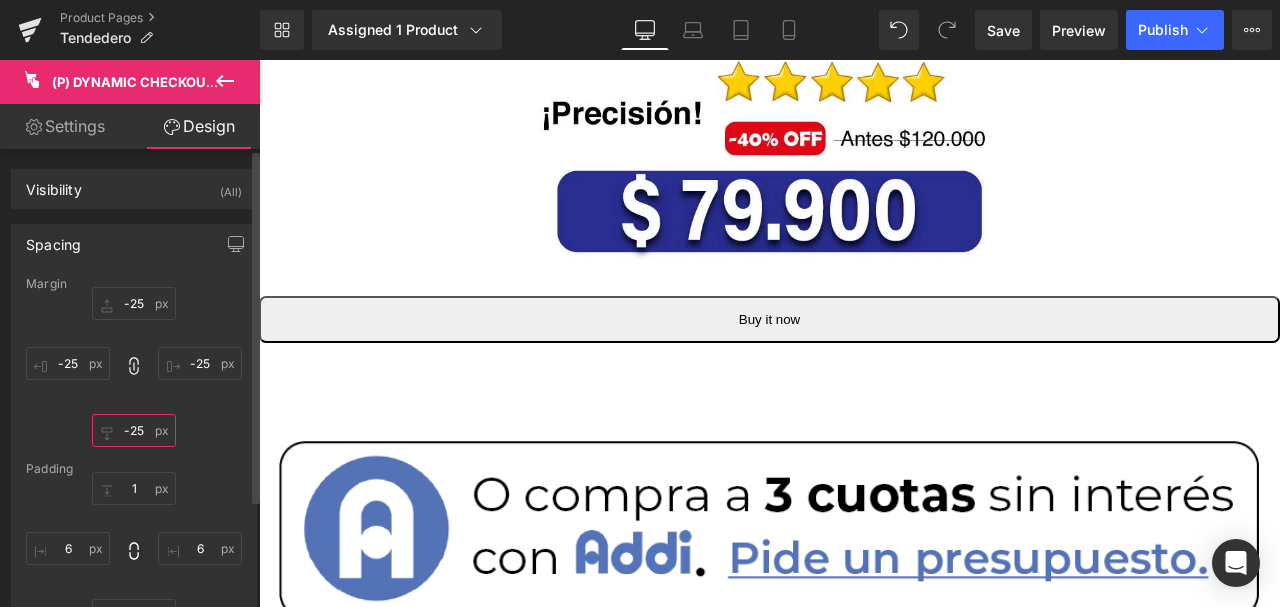 drag, startPoint x: 148, startPoint y: 423, endPoint x: 129, endPoint y: 428, distance: 19.646883 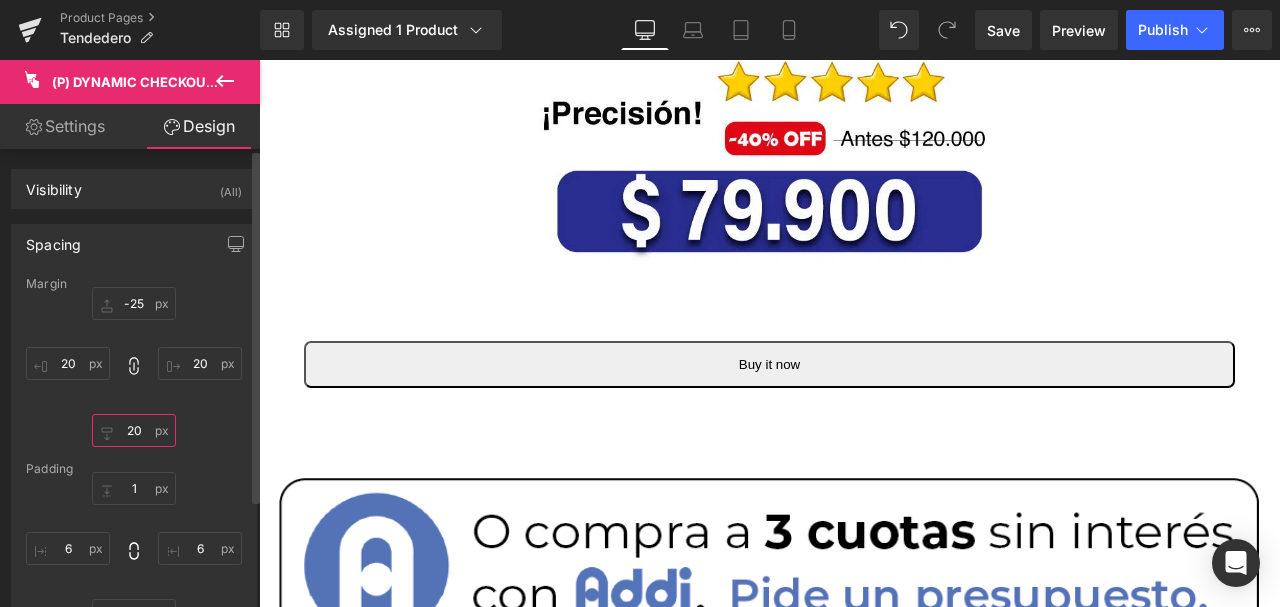 type on "2" 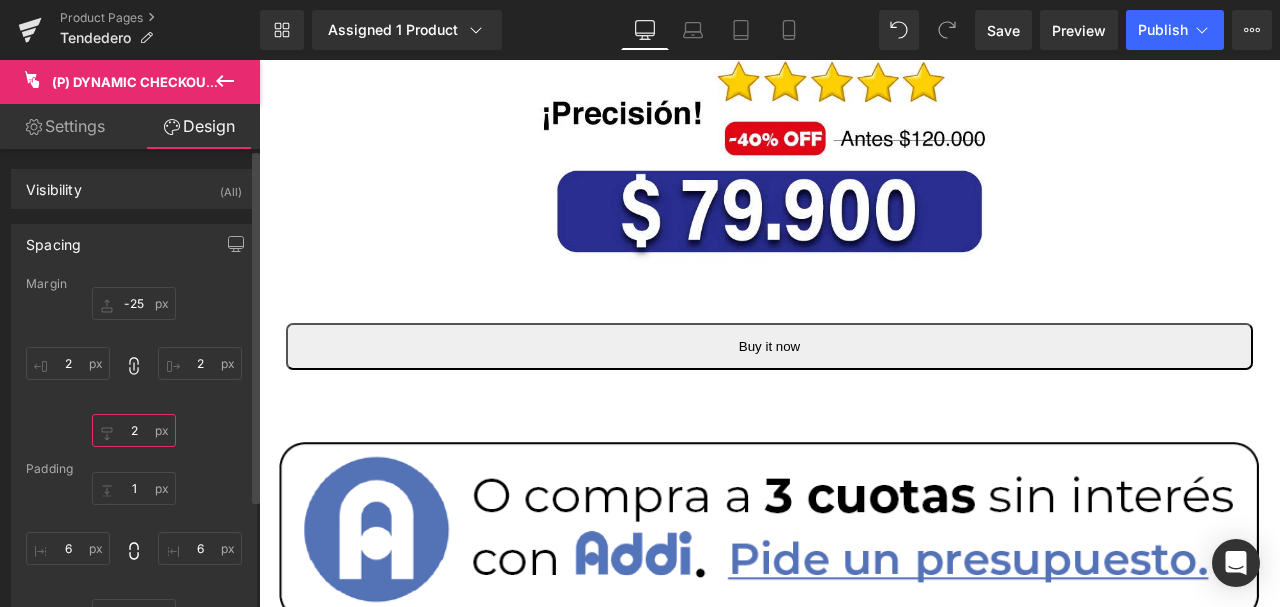type 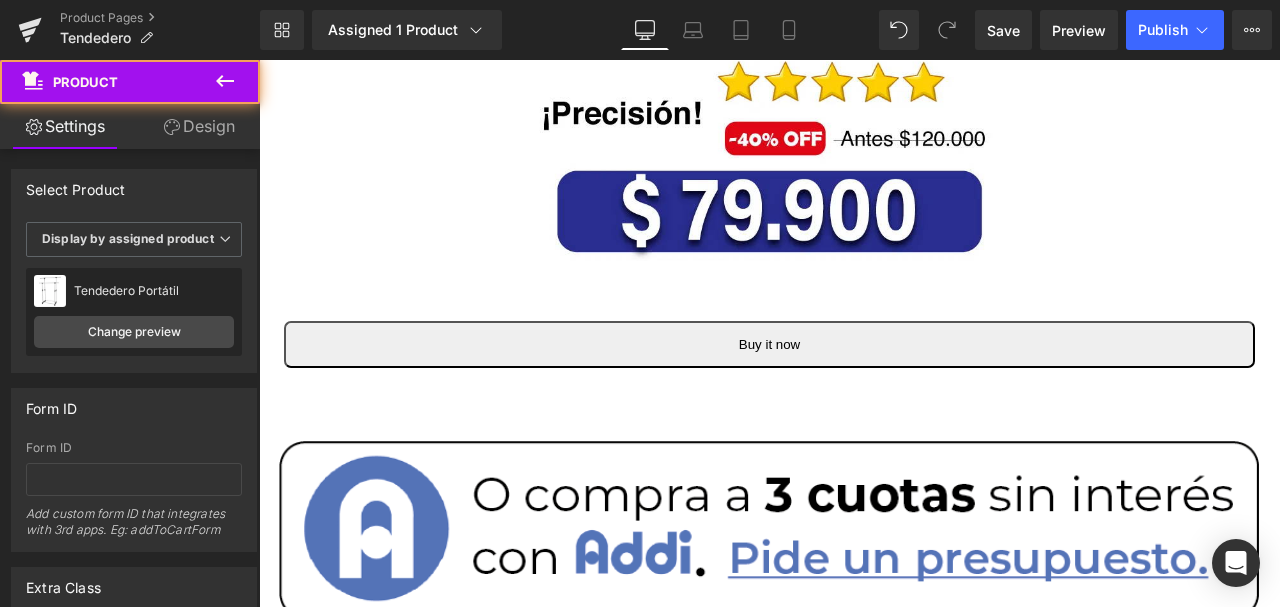 click on "Buy it now
(P) Dynamic Checkout Button         Row
Product" at bounding box center [769, 346] 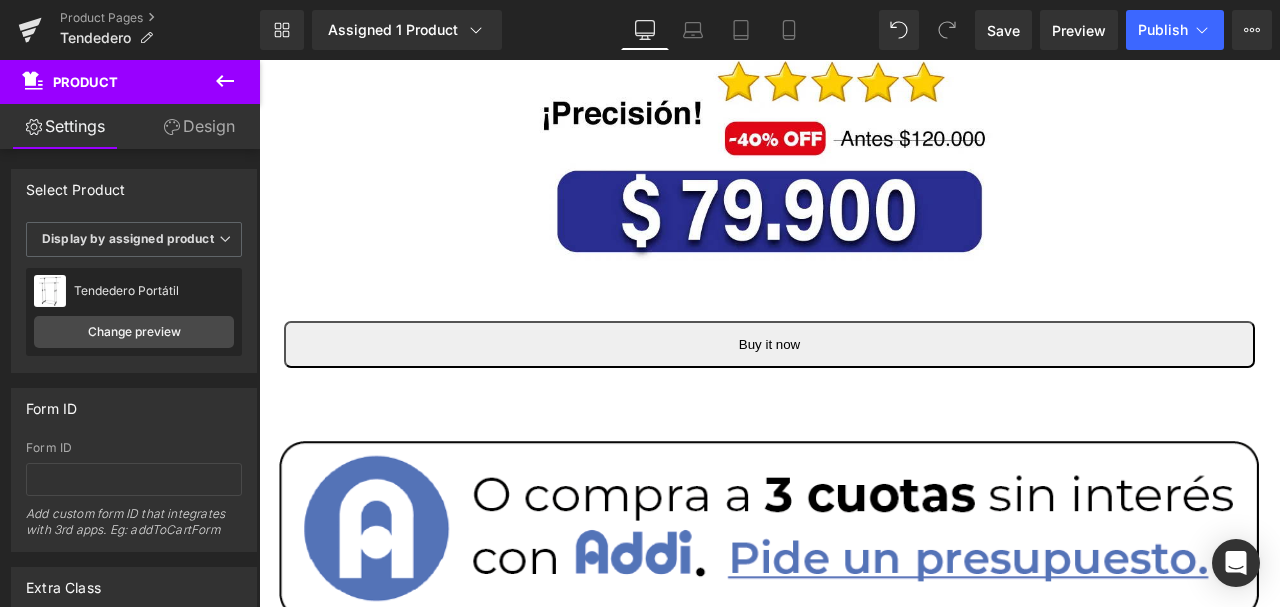click on "Design" at bounding box center [199, 126] 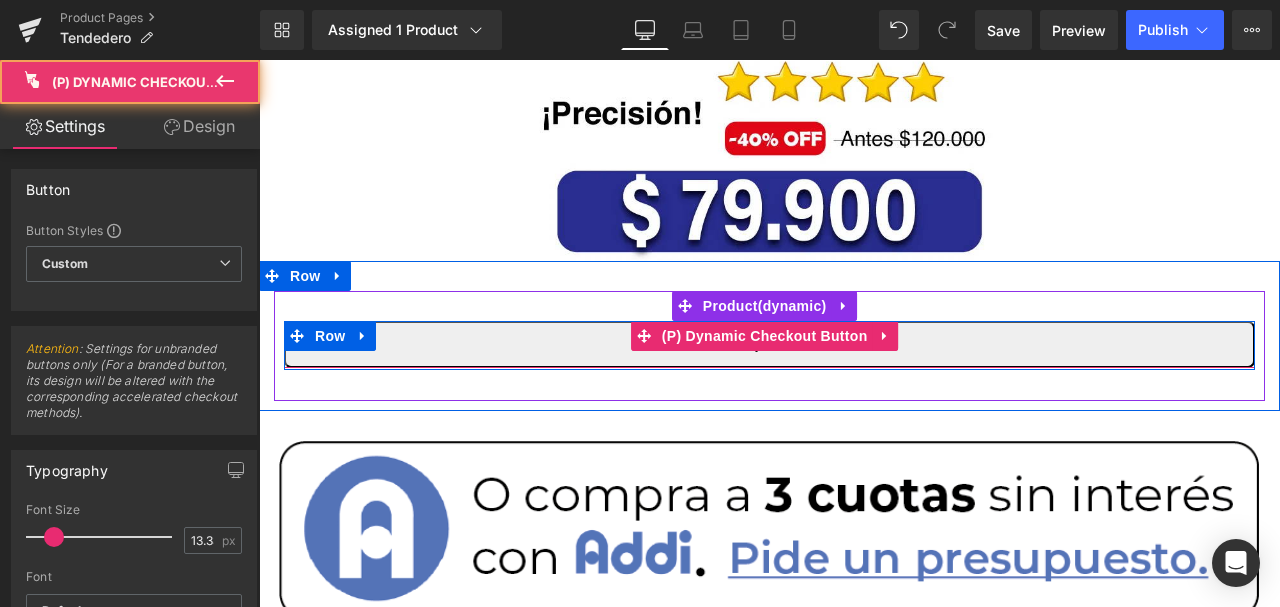 click on "Buy it now" at bounding box center [769, 344] 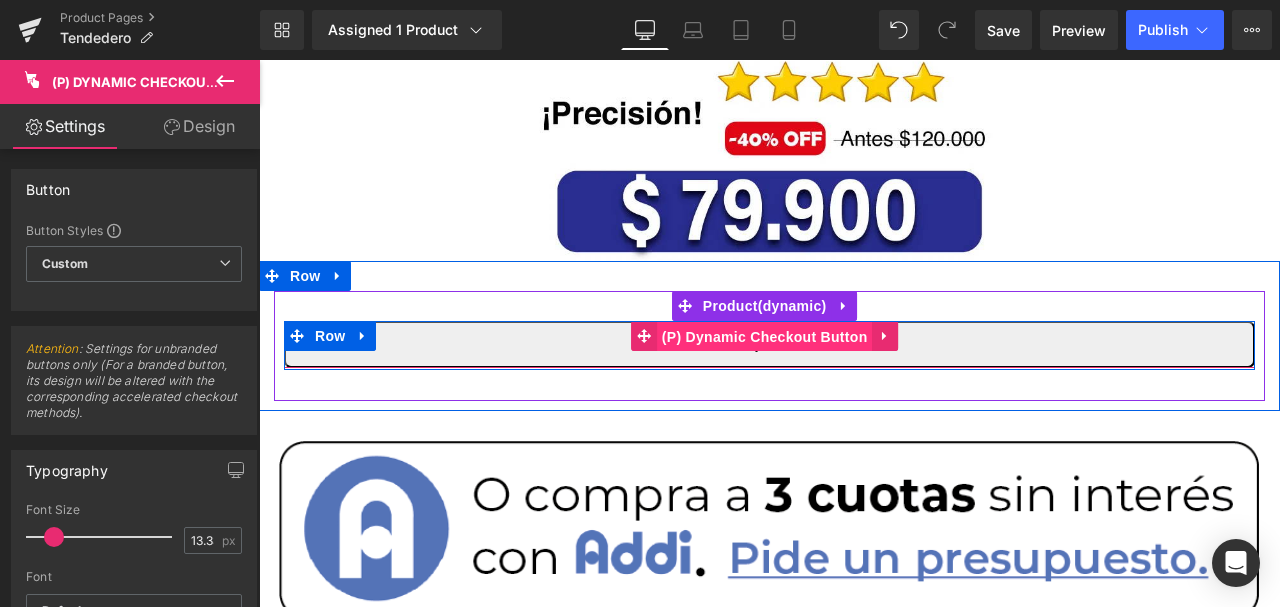 click on "(P) Dynamic Checkout Button" at bounding box center (765, 337) 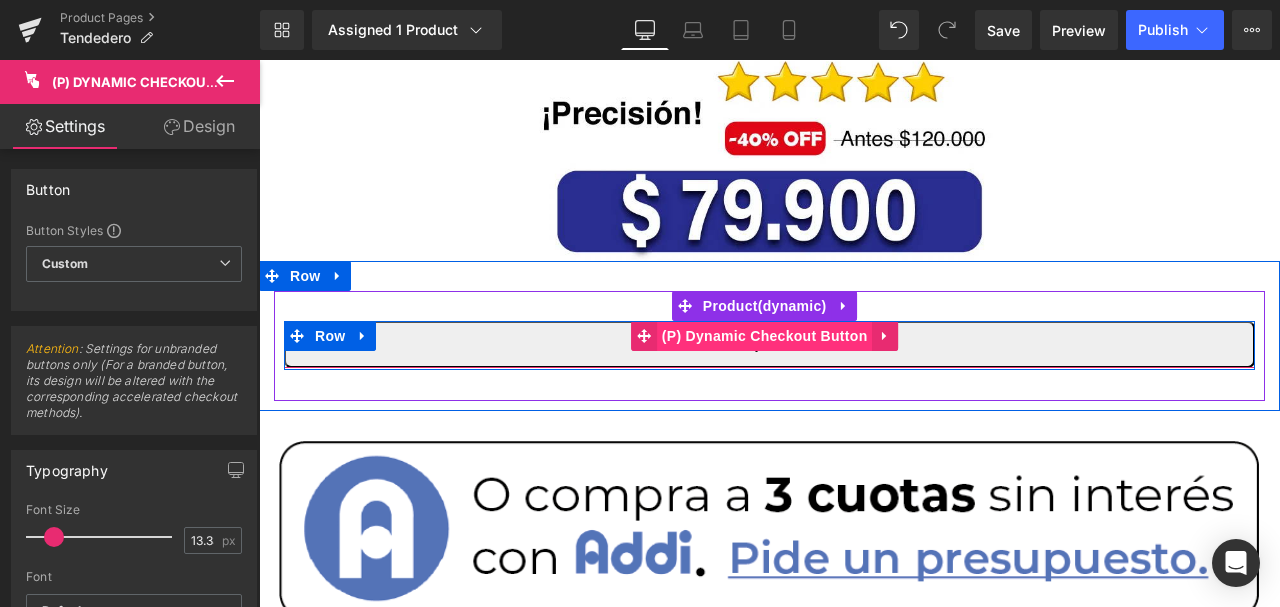 type 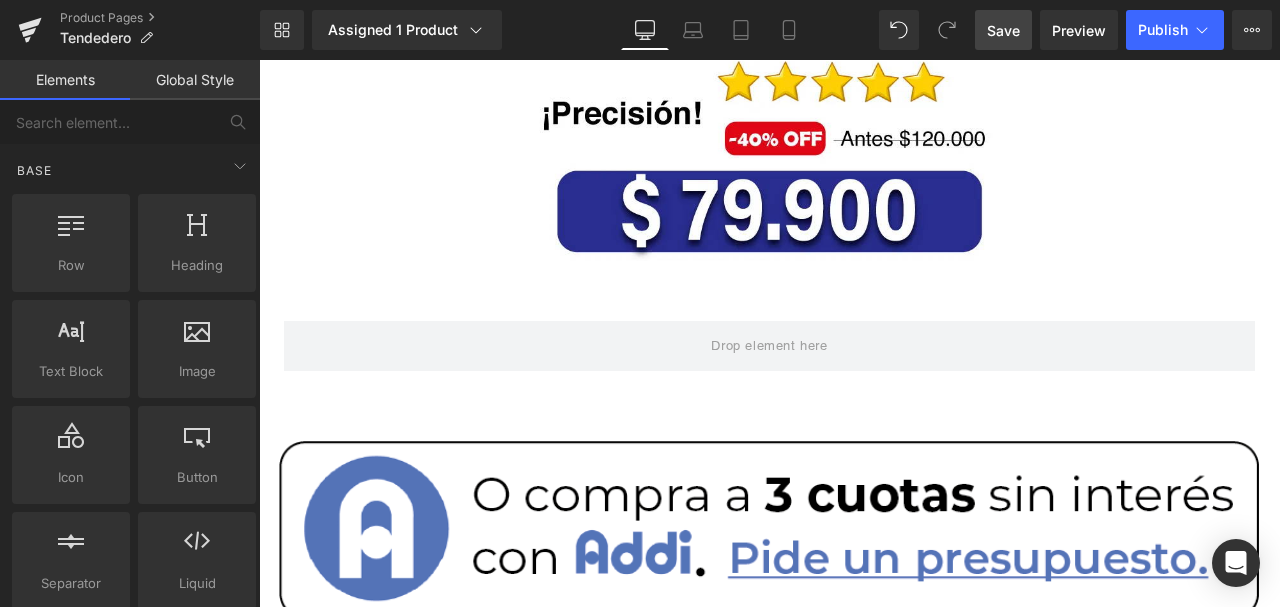 click on "Save" at bounding box center [1003, 30] 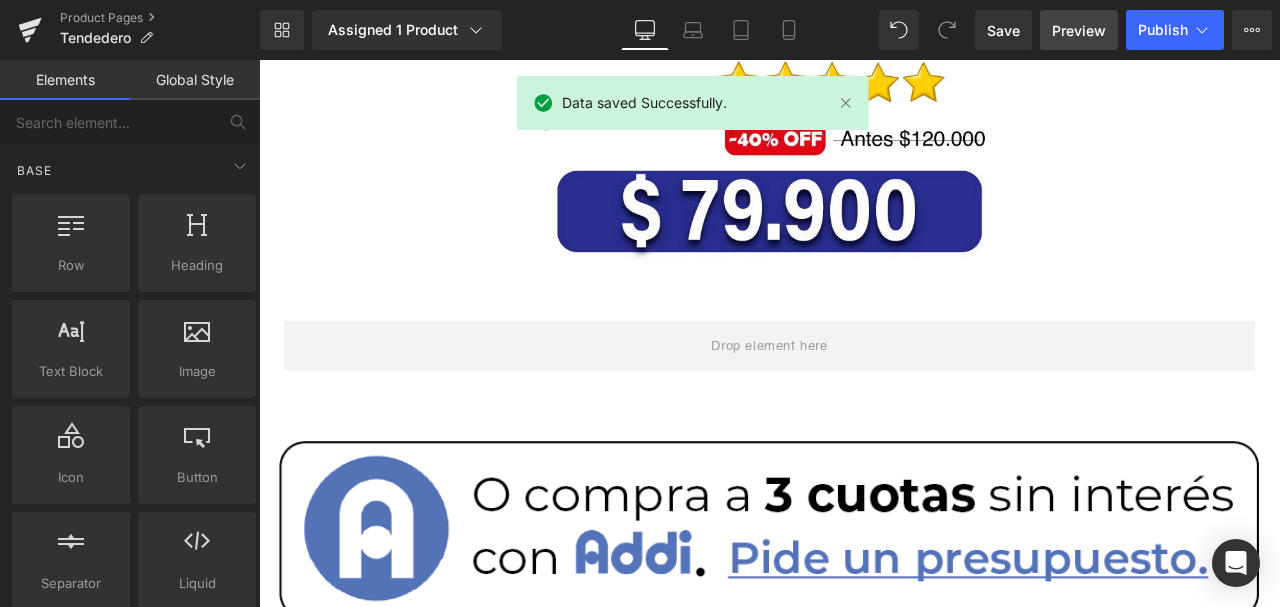 click on "Preview" at bounding box center (1079, 30) 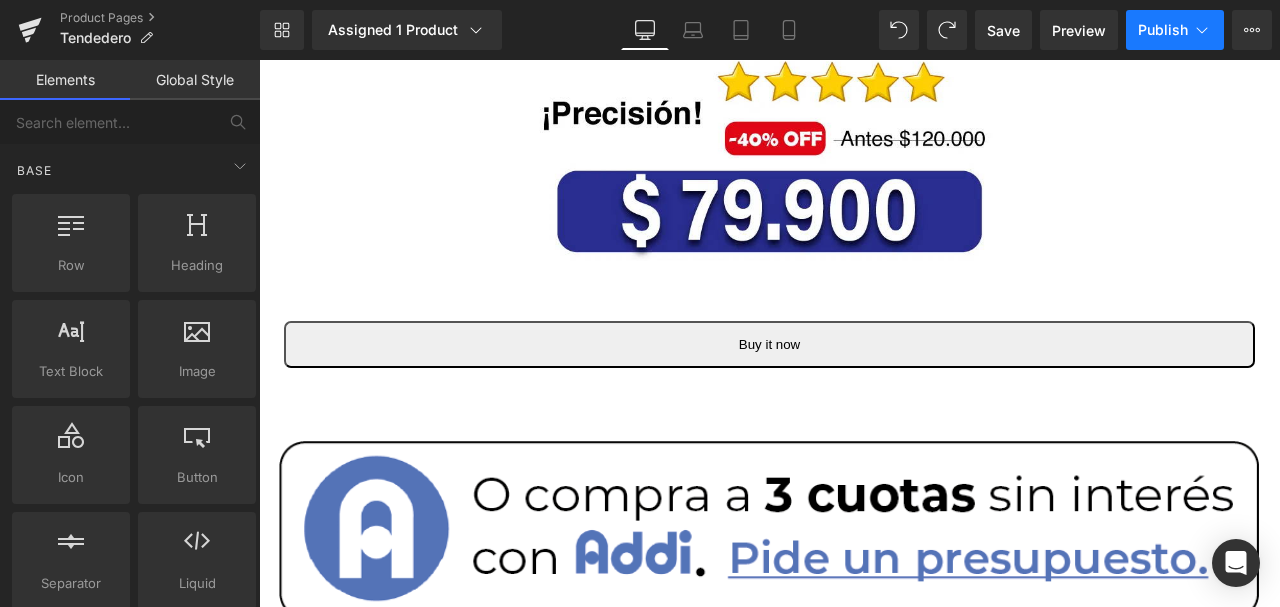 click on "Publish" at bounding box center [1163, 30] 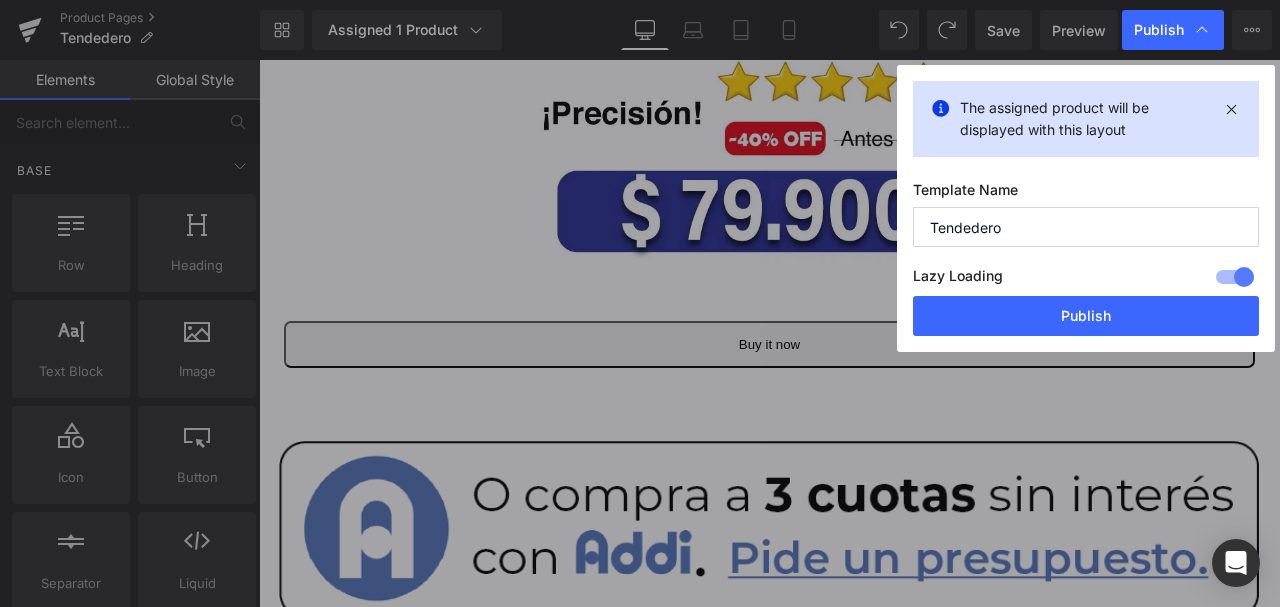 click at bounding box center (1235, 277) 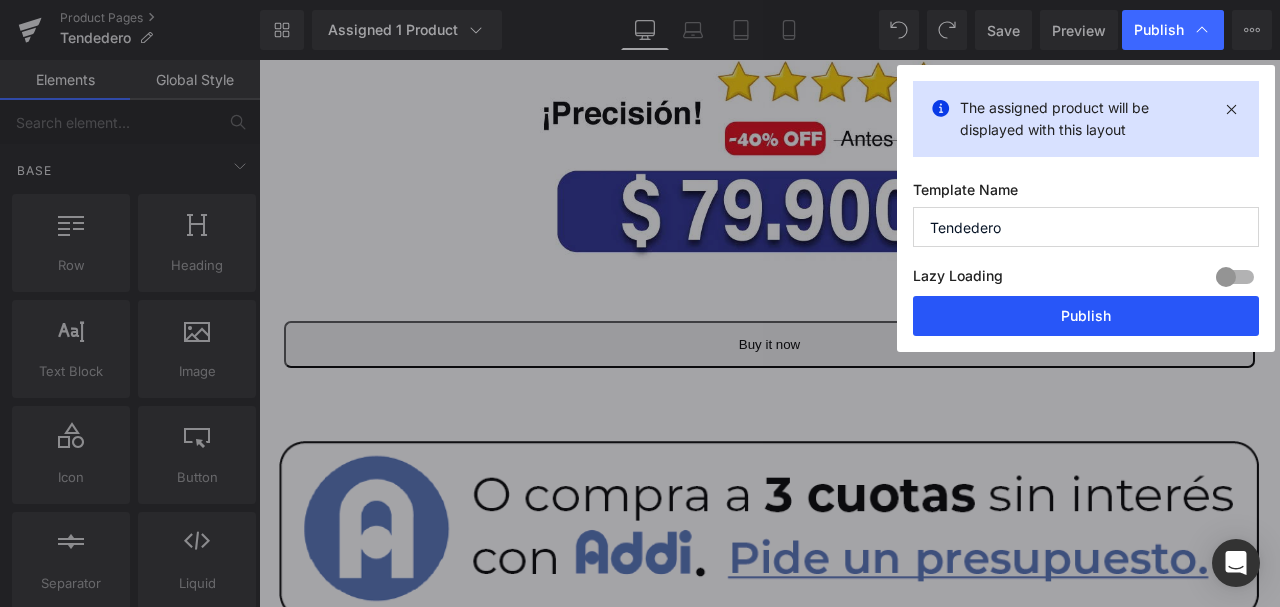 click on "Publish" at bounding box center (1086, 316) 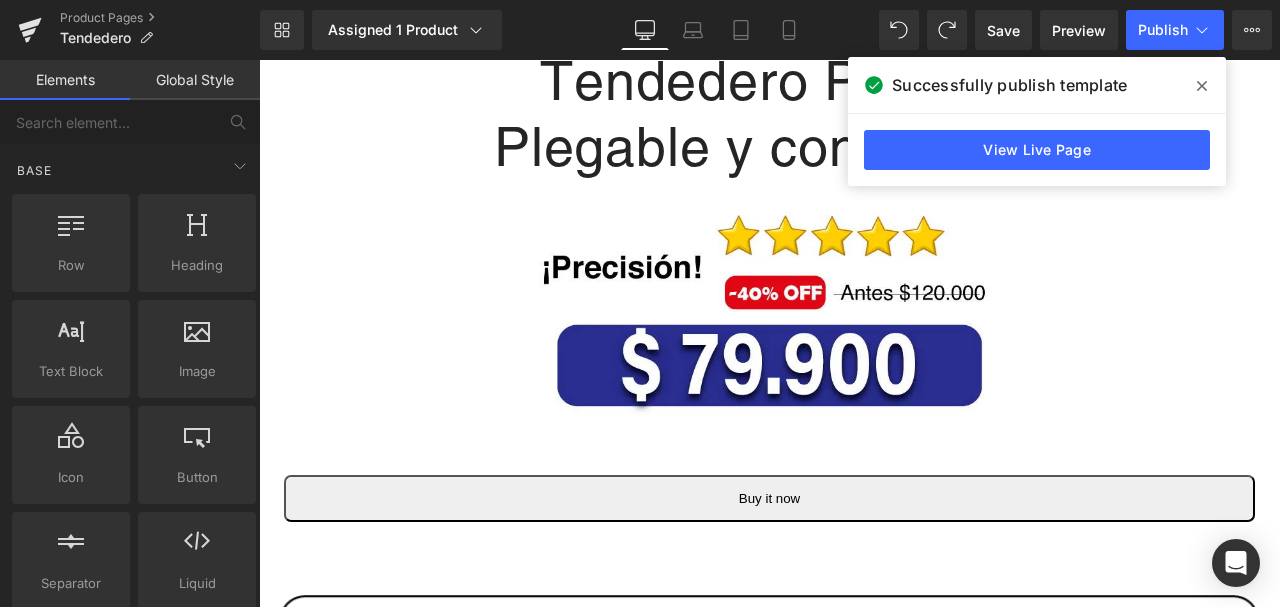 scroll, scrollTop: 1266, scrollLeft: 0, axis: vertical 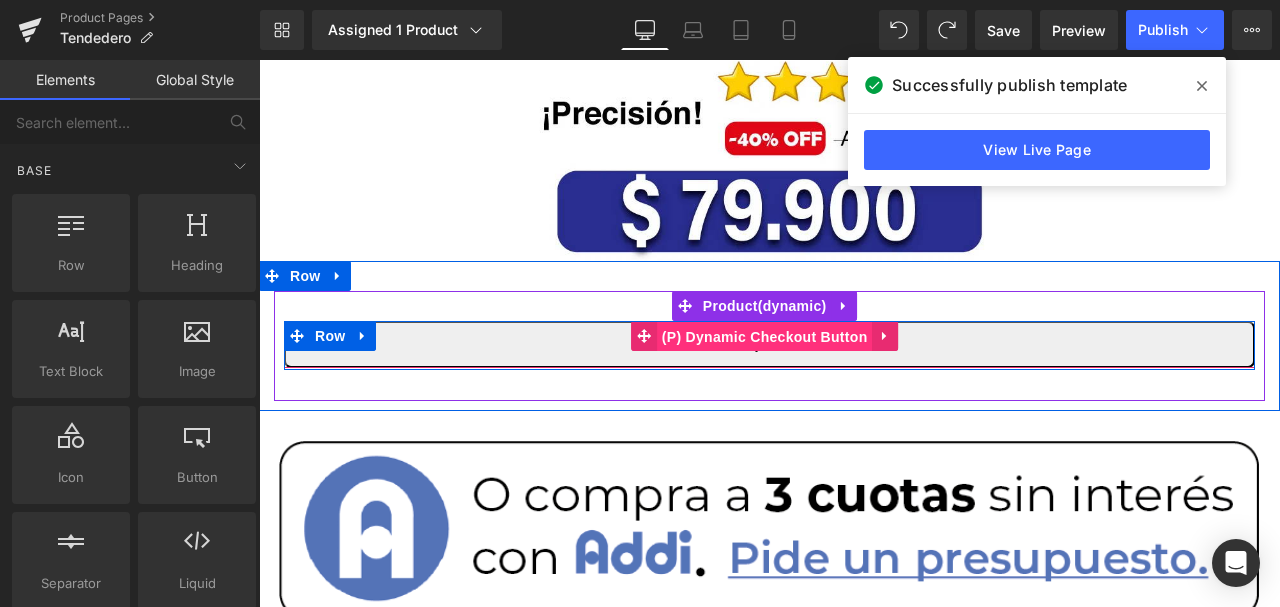 click on "(P) Dynamic Checkout Button" at bounding box center [765, 337] 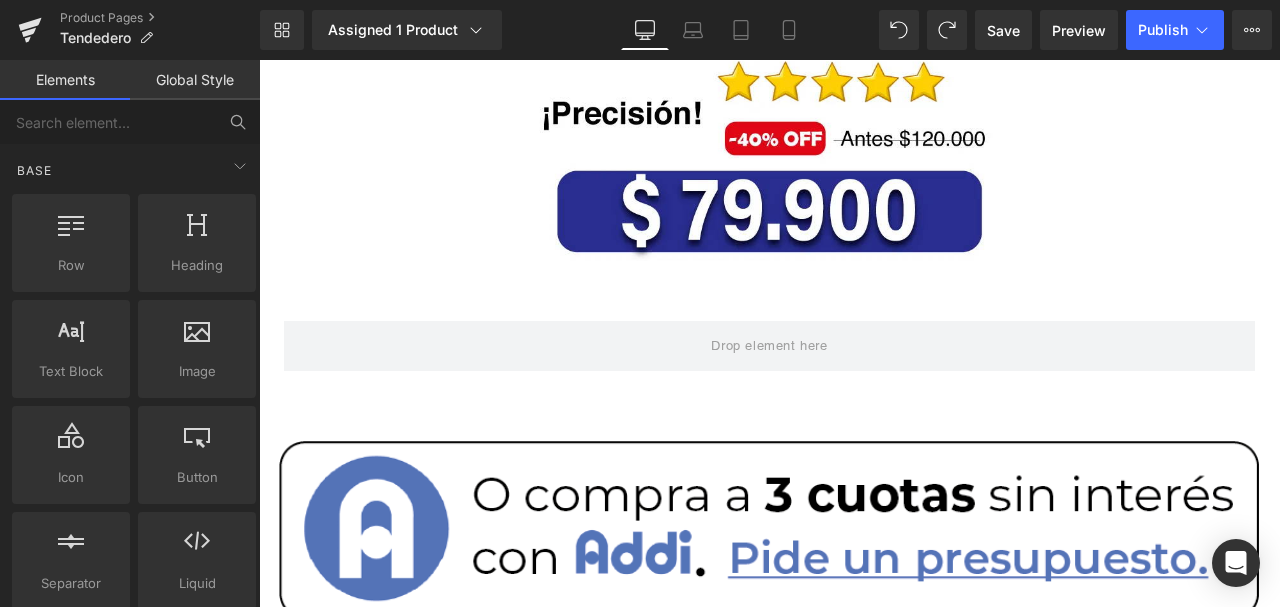 click 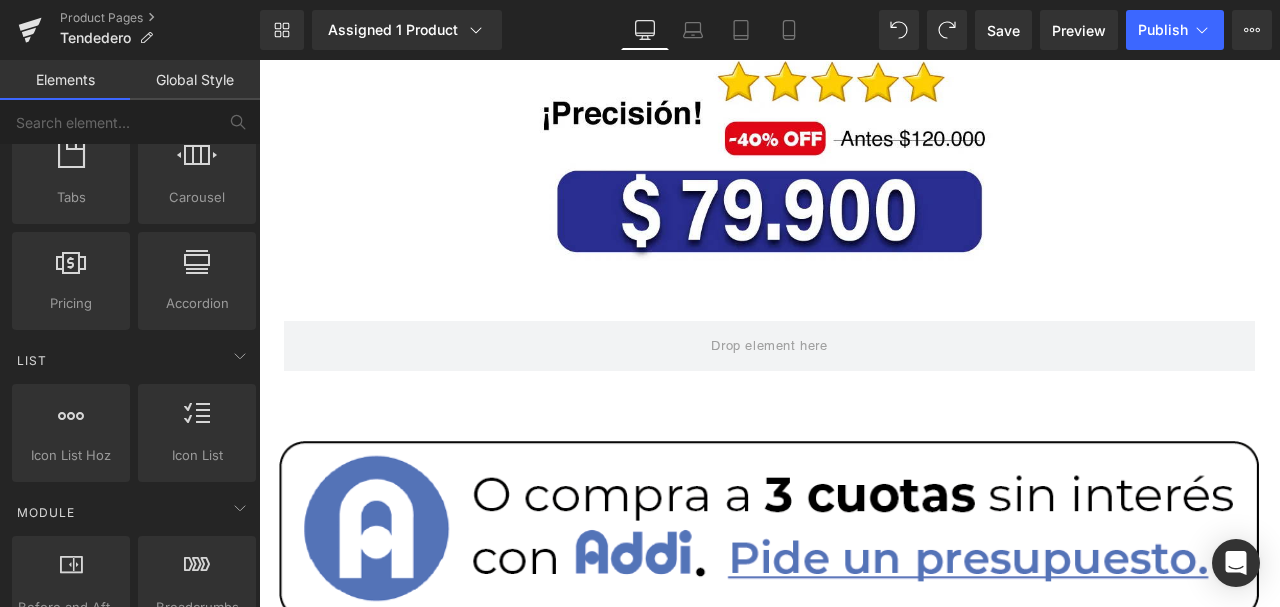 scroll, scrollTop: 800, scrollLeft: 0, axis: vertical 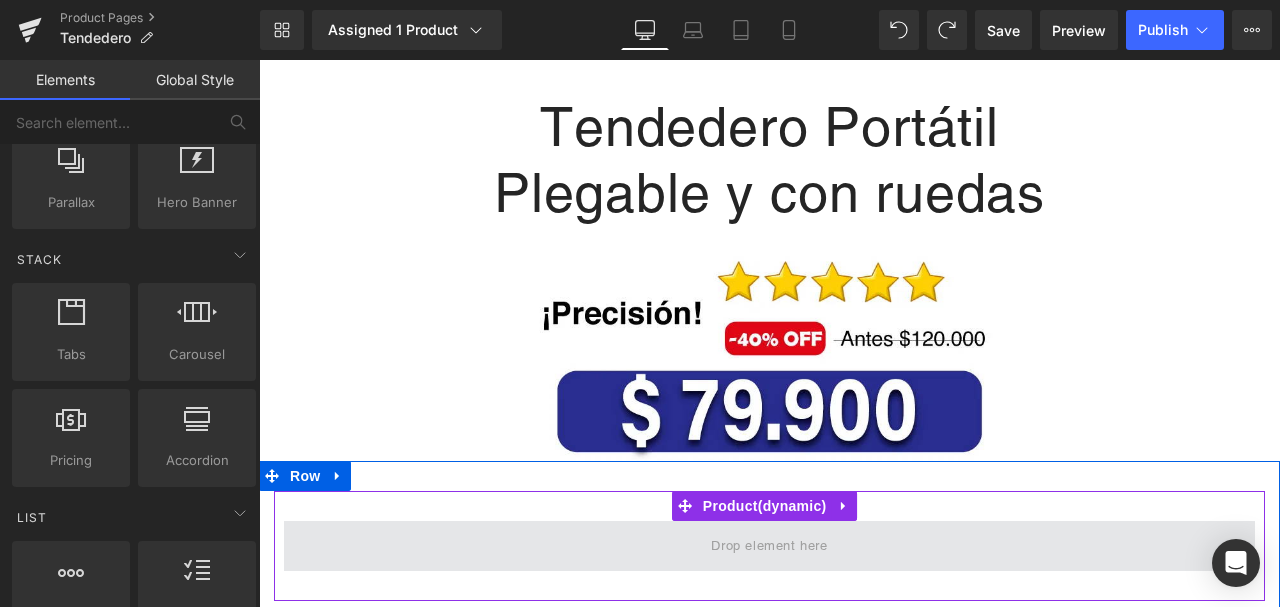 click at bounding box center [769, 546] 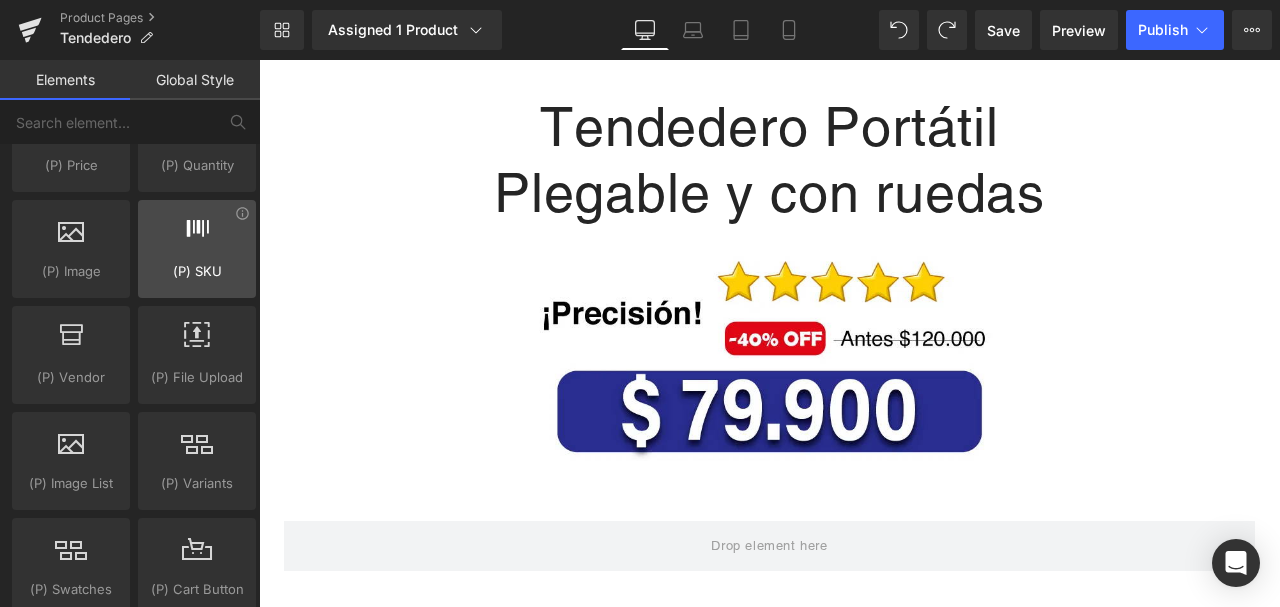 scroll, scrollTop: 2266, scrollLeft: 0, axis: vertical 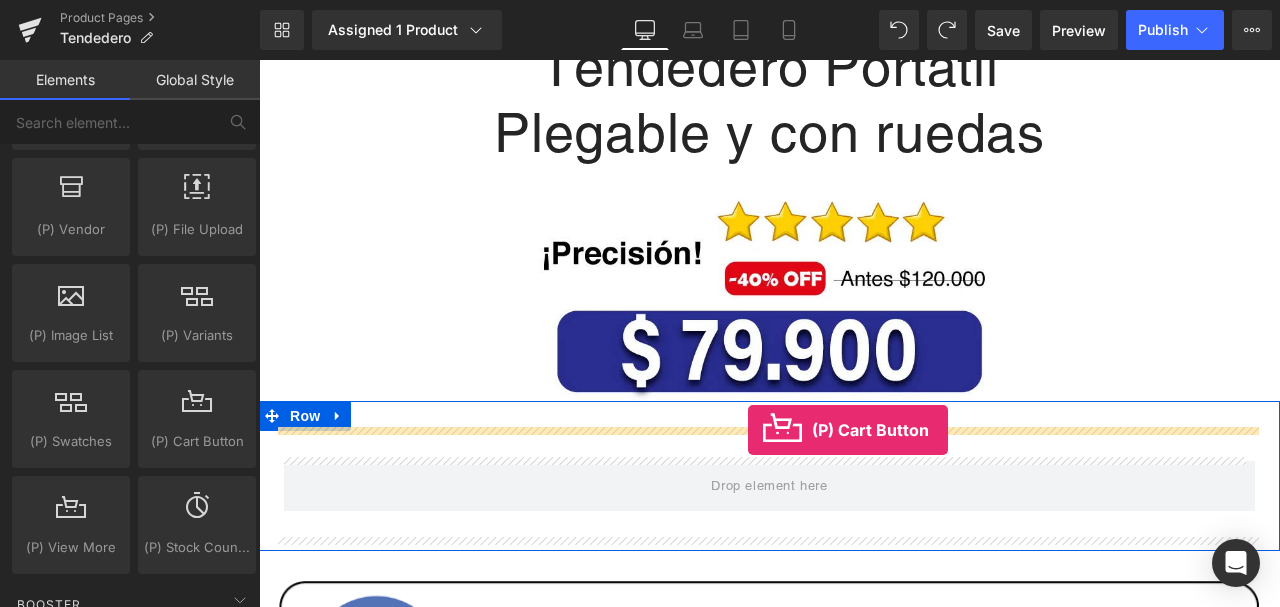 drag, startPoint x: 451, startPoint y: 440, endPoint x: 748, endPoint y: 431, distance: 297.13632 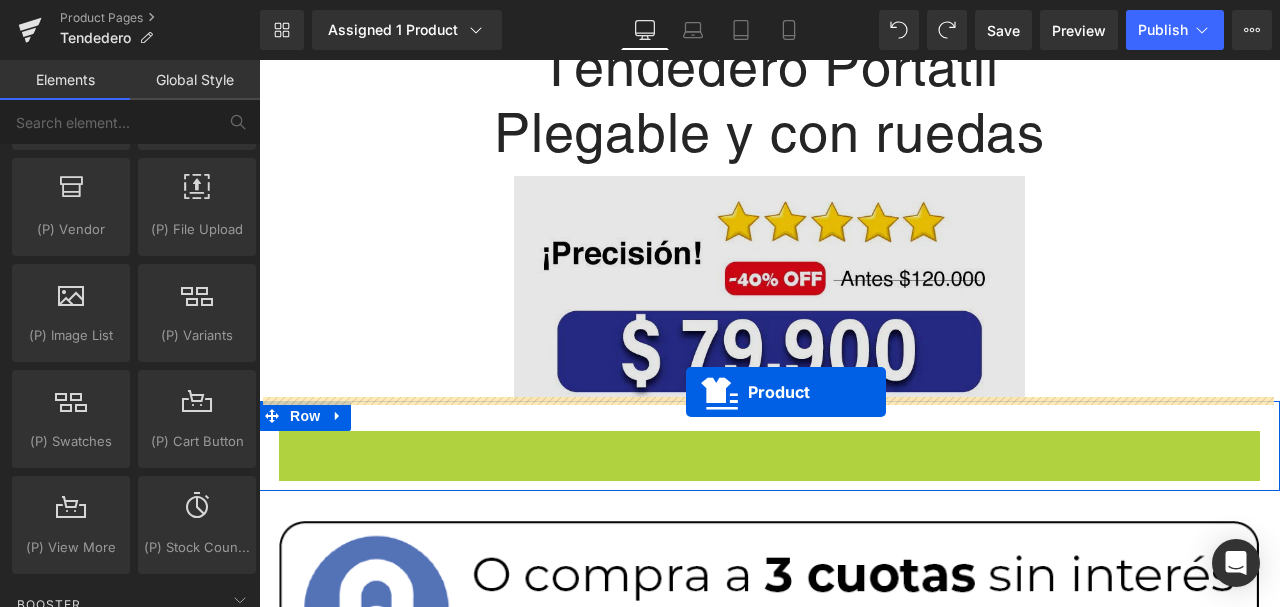 drag, startPoint x: 686, startPoint y: 442, endPoint x: 686, endPoint y: 392, distance: 50 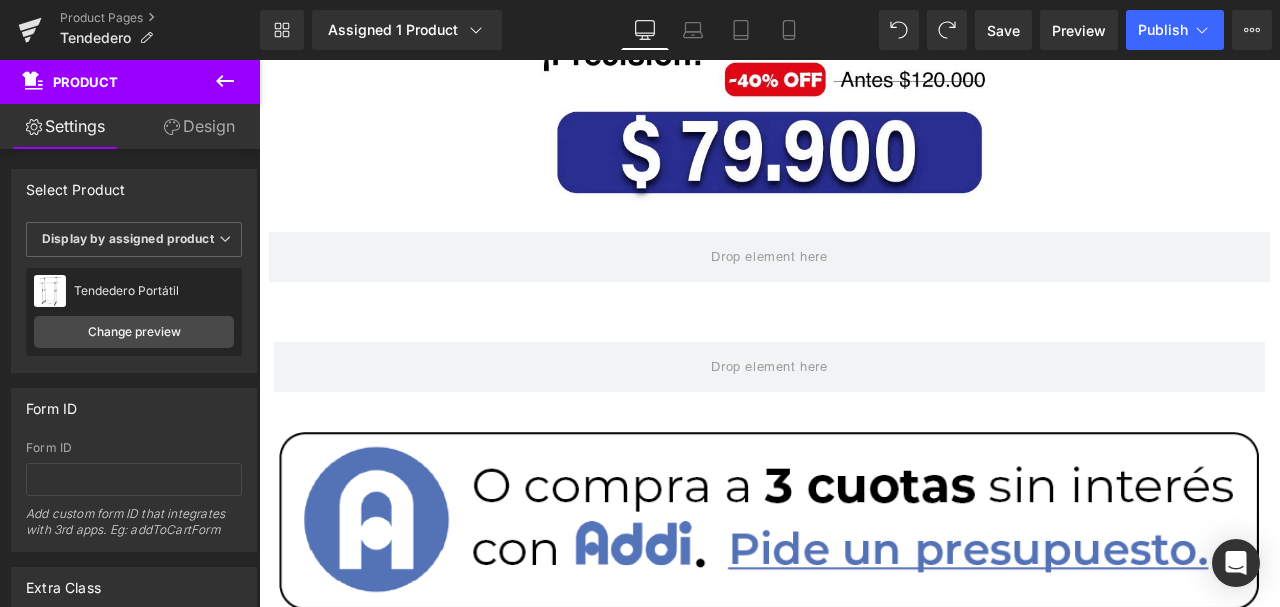 scroll, scrollTop: 1326, scrollLeft: 0, axis: vertical 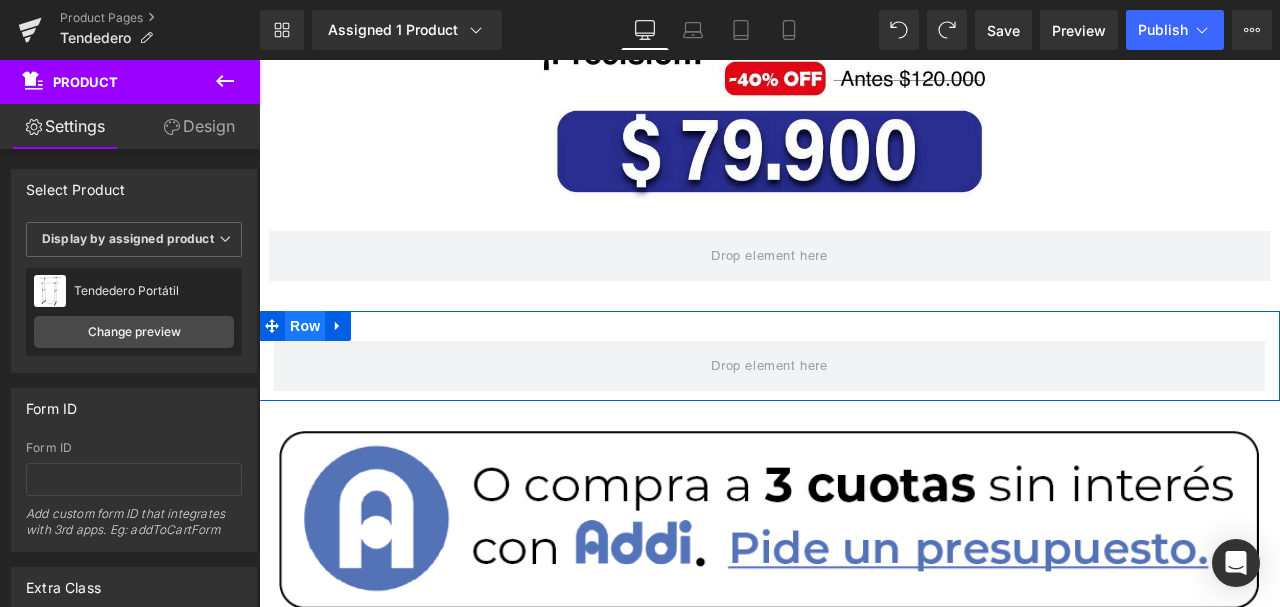 click on "Row" at bounding box center [305, 326] 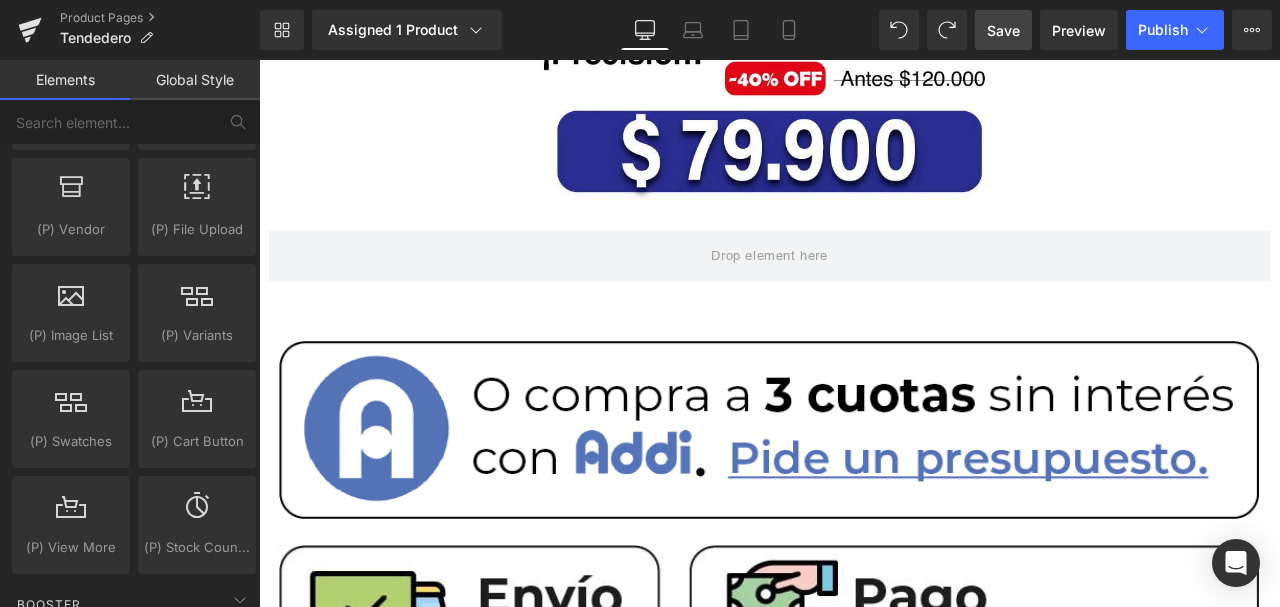 click on "Save" at bounding box center (1003, 30) 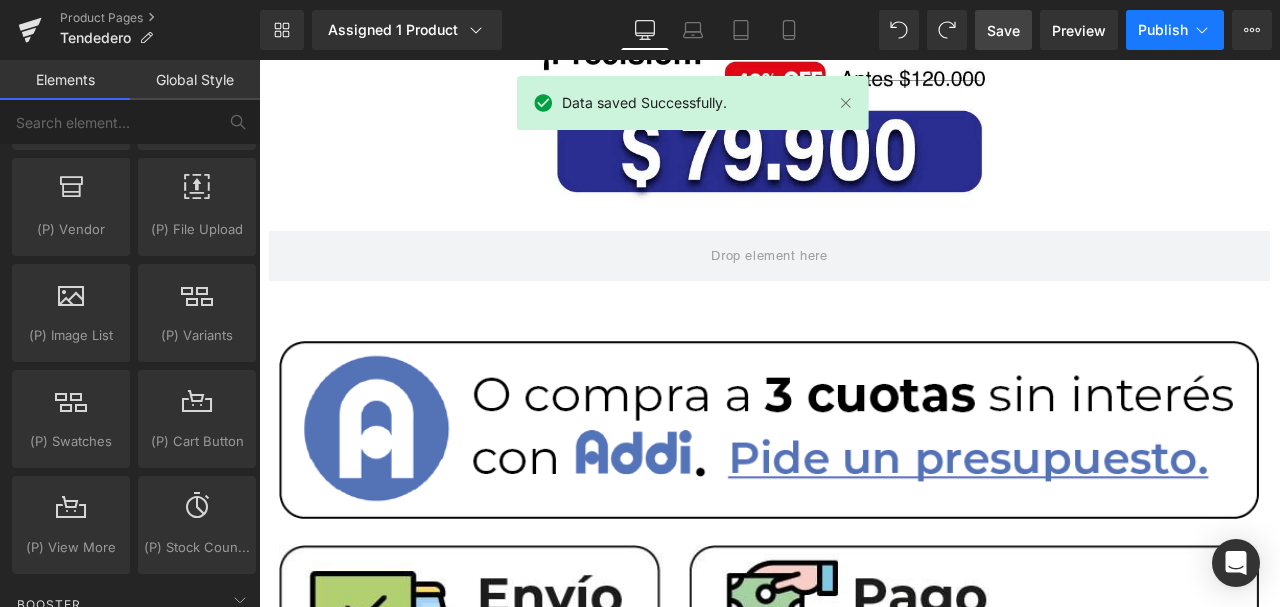 click on "Publish" at bounding box center [1163, 30] 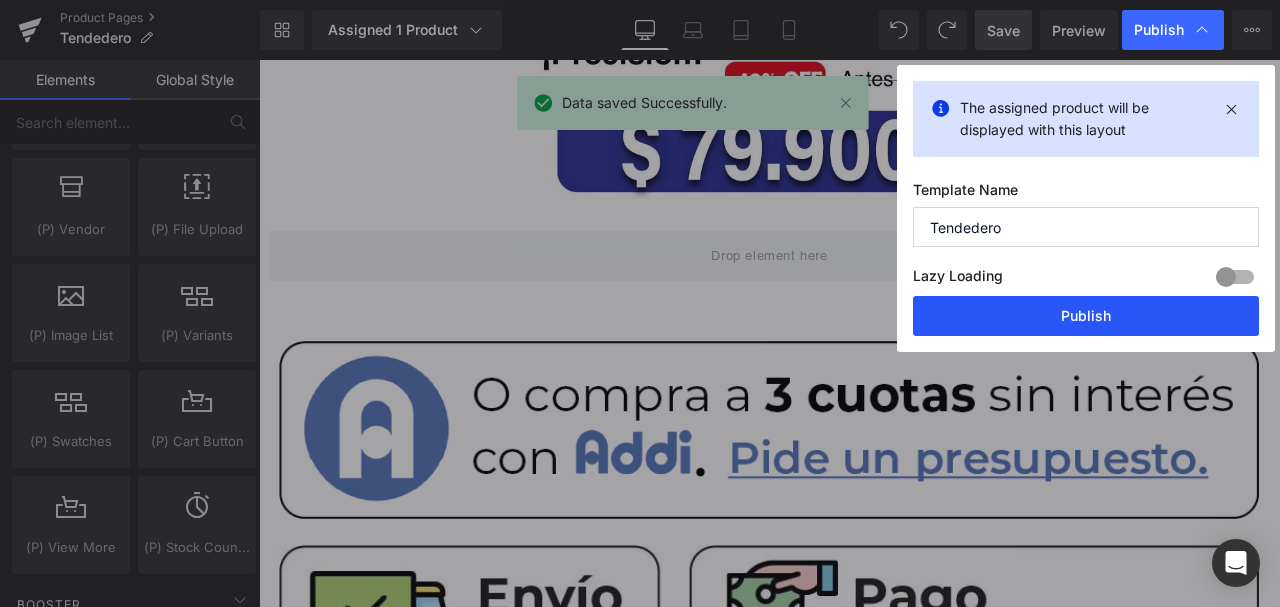 click on "Publish" at bounding box center [1086, 316] 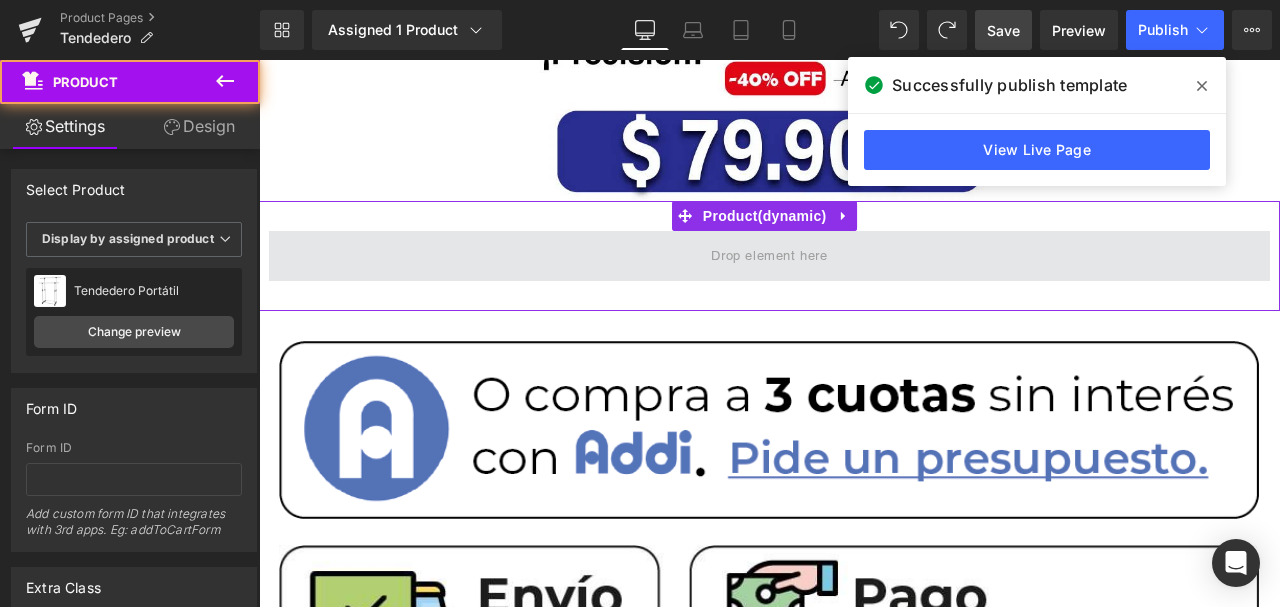 click at bounding box center (769, 256) 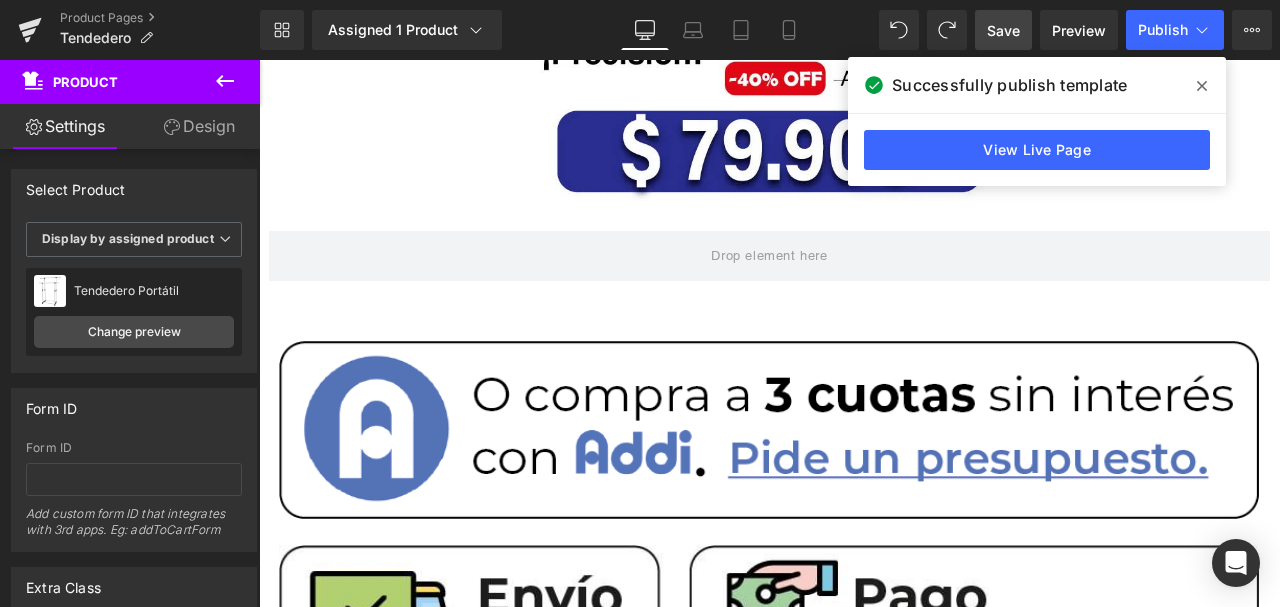 click 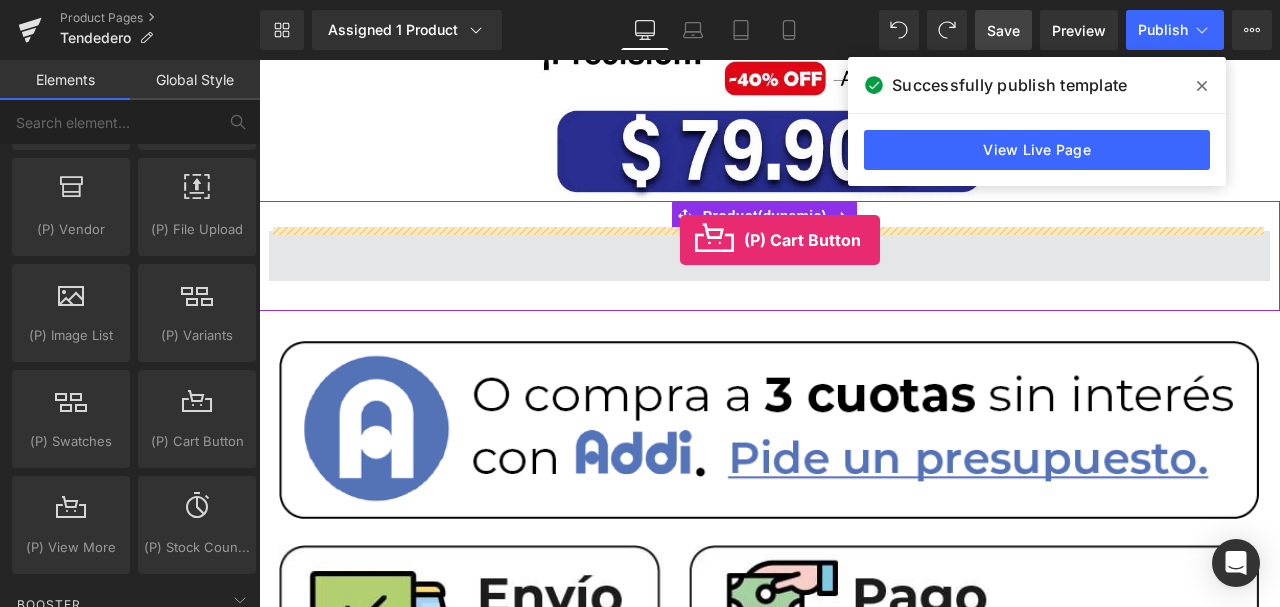 drag, startPoint x: 502, startPoint y: 448, endPoint x: 680, endPoint y: 240, distance: 273.76633 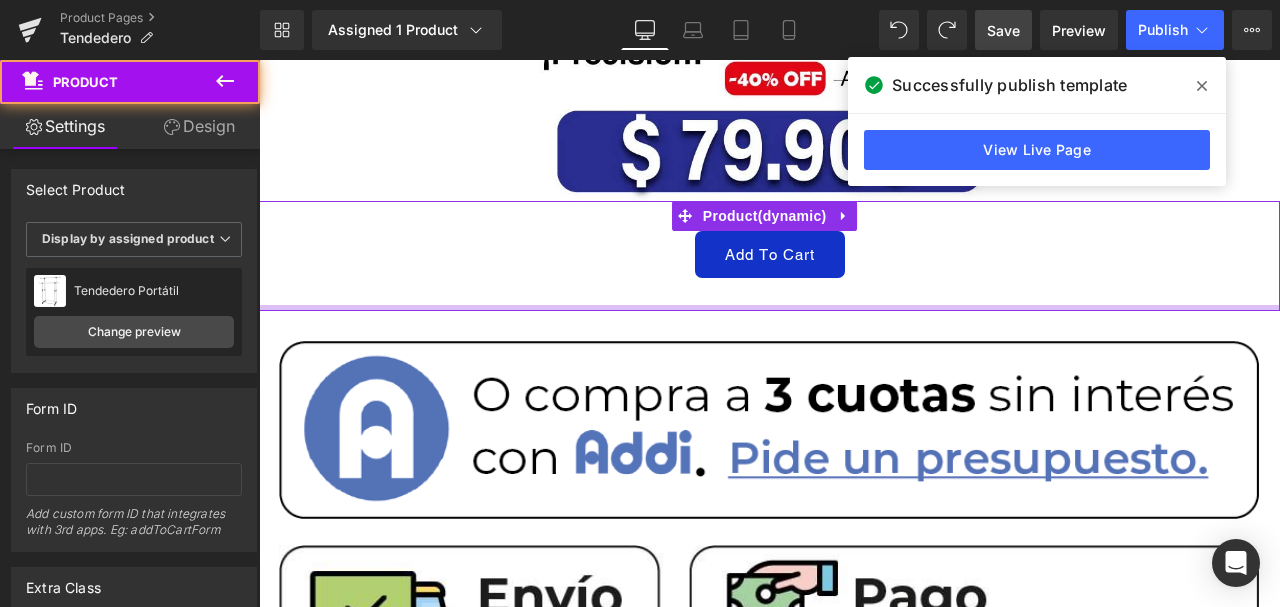 drag, startPoint x: 899, startPoint y: 304, endPoint x: 902, endPoint y: 280, distance: 24.186773 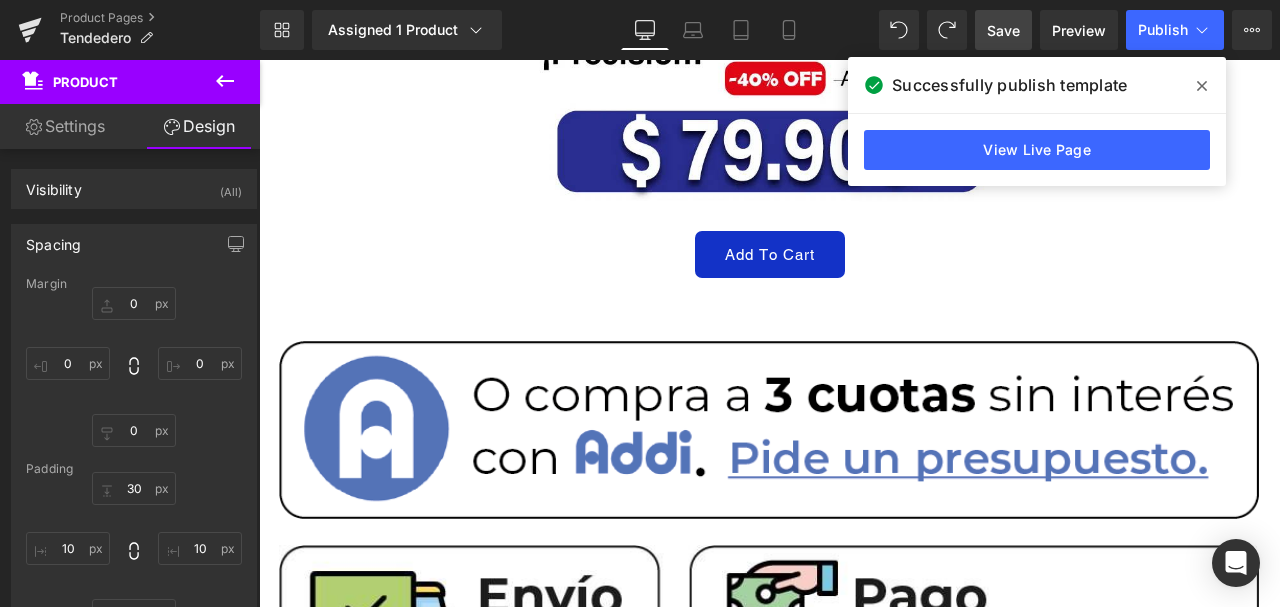 click on "Save" at bounding box center (1003, 30) 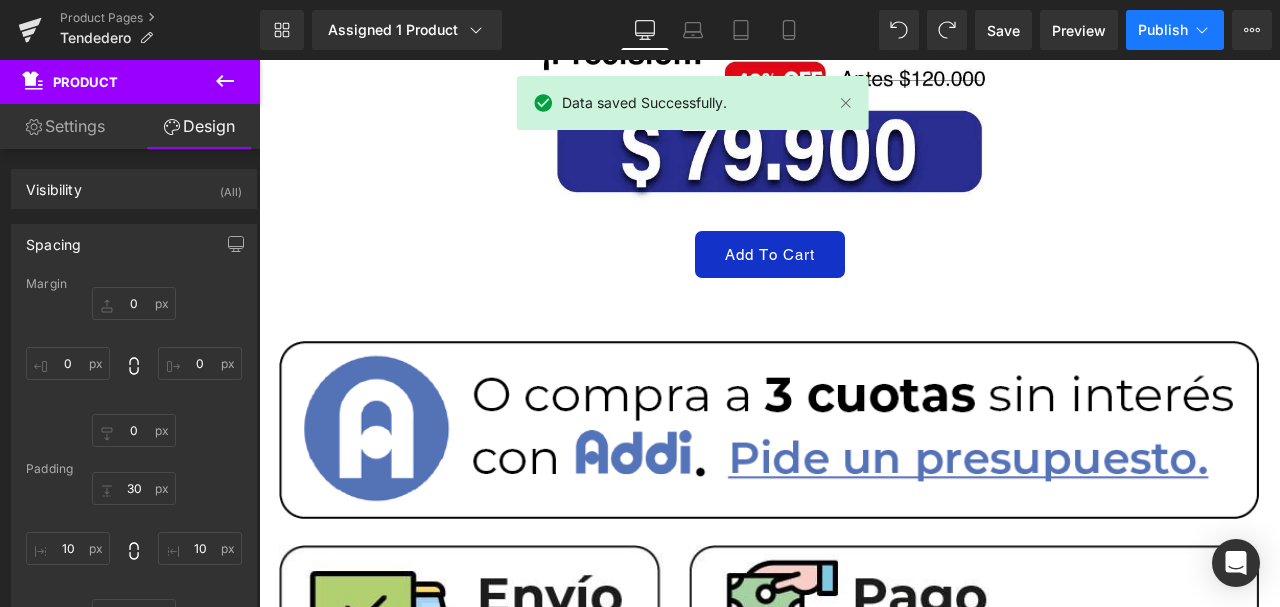 click on "Publish" at bounding box center (1163, 30) 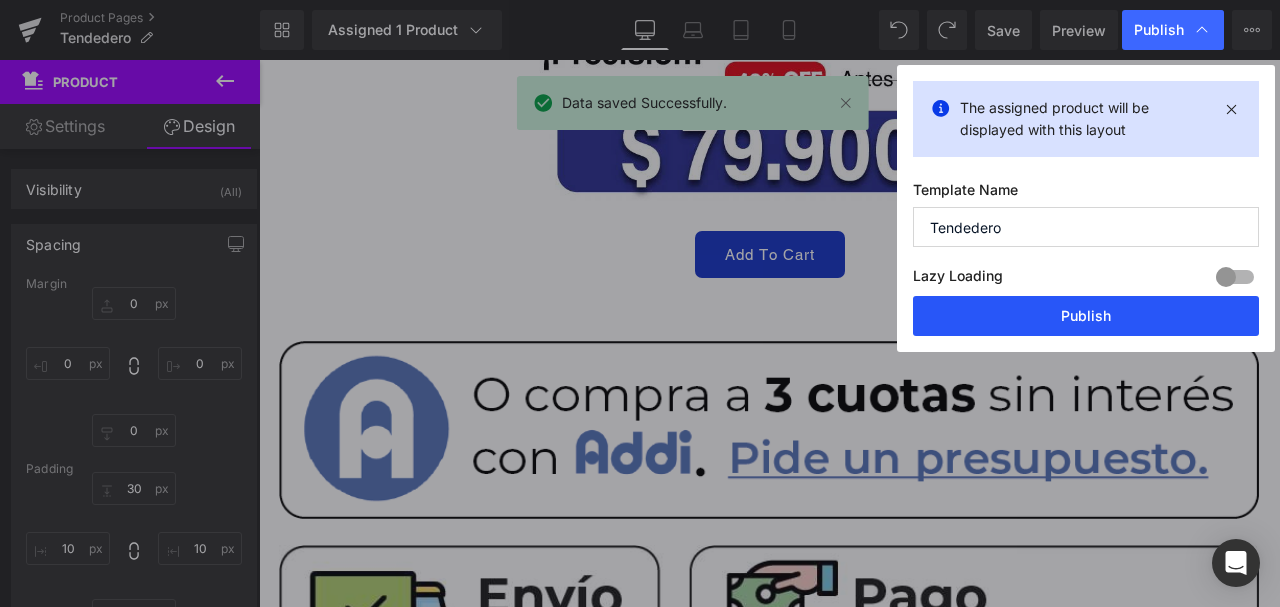 drag, startPoint x: 1154, startPoint y: 330, endPoint x: 1020, endPoint y: 196, distance: 189.50462 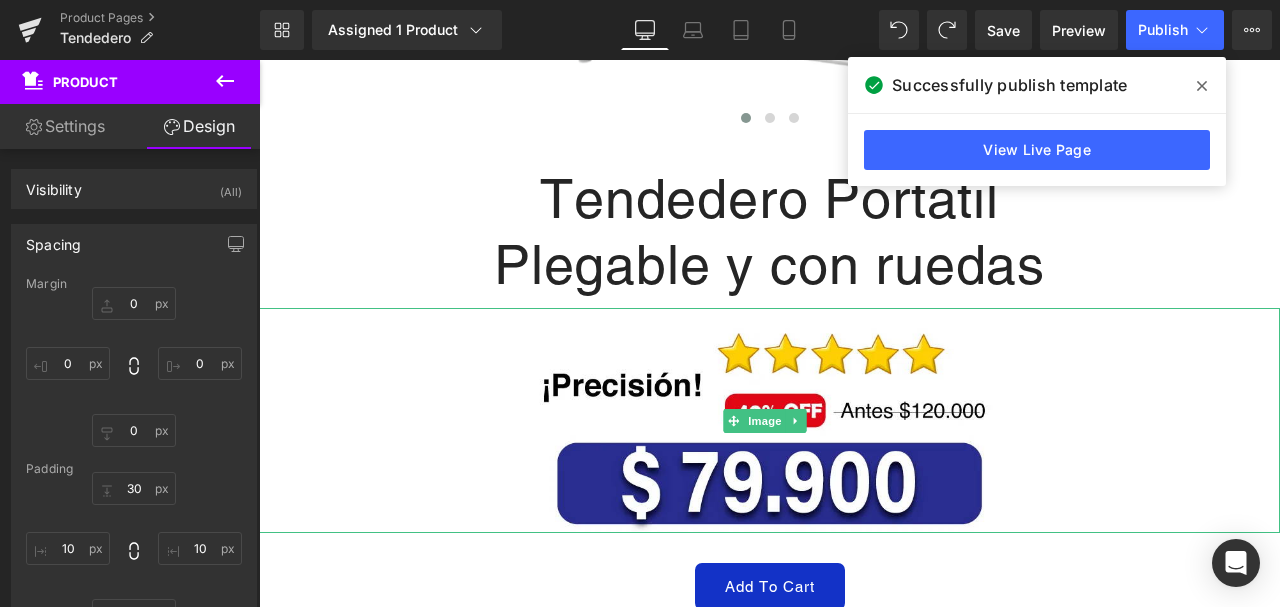 scroll, scrollTop: 993, scrollLeft: 0, axis: vertical 